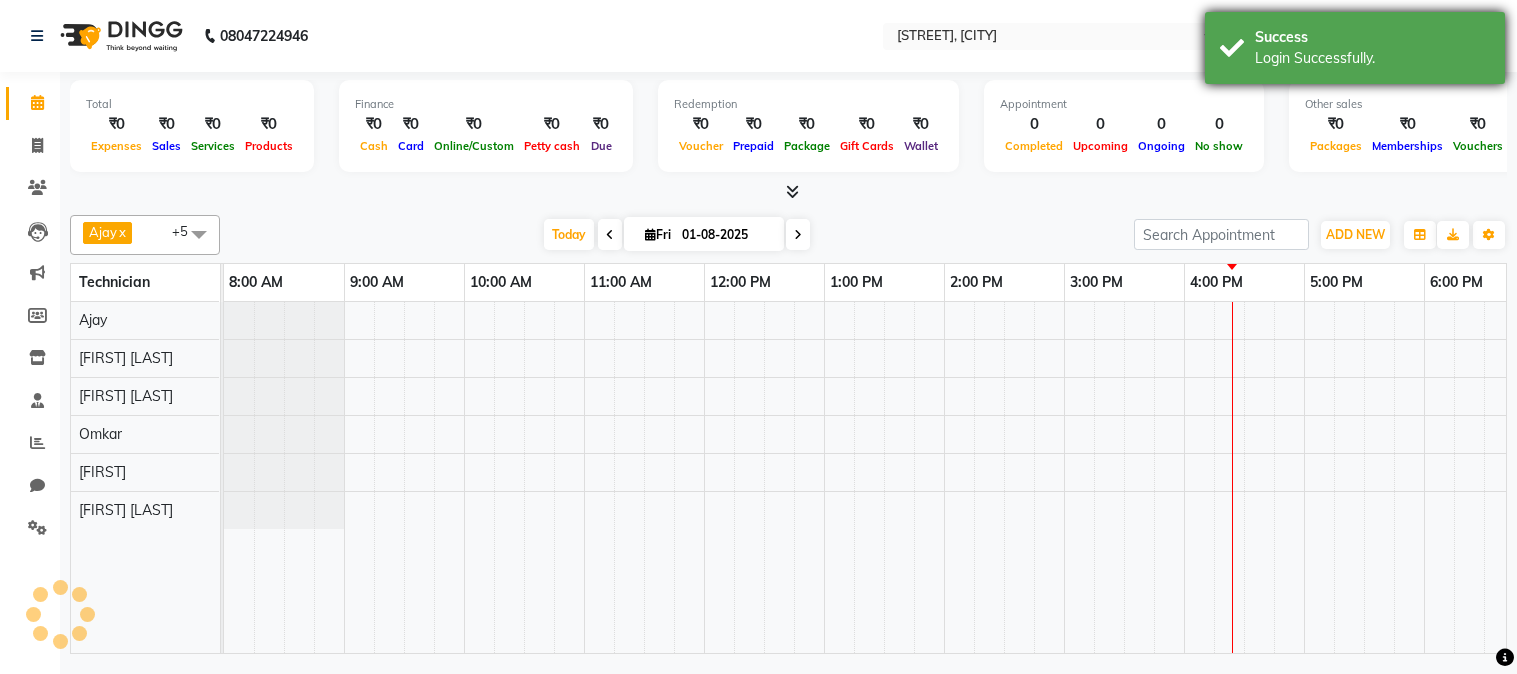 scroll, scrollTop: 0, scrollLeft: 0, axis: both 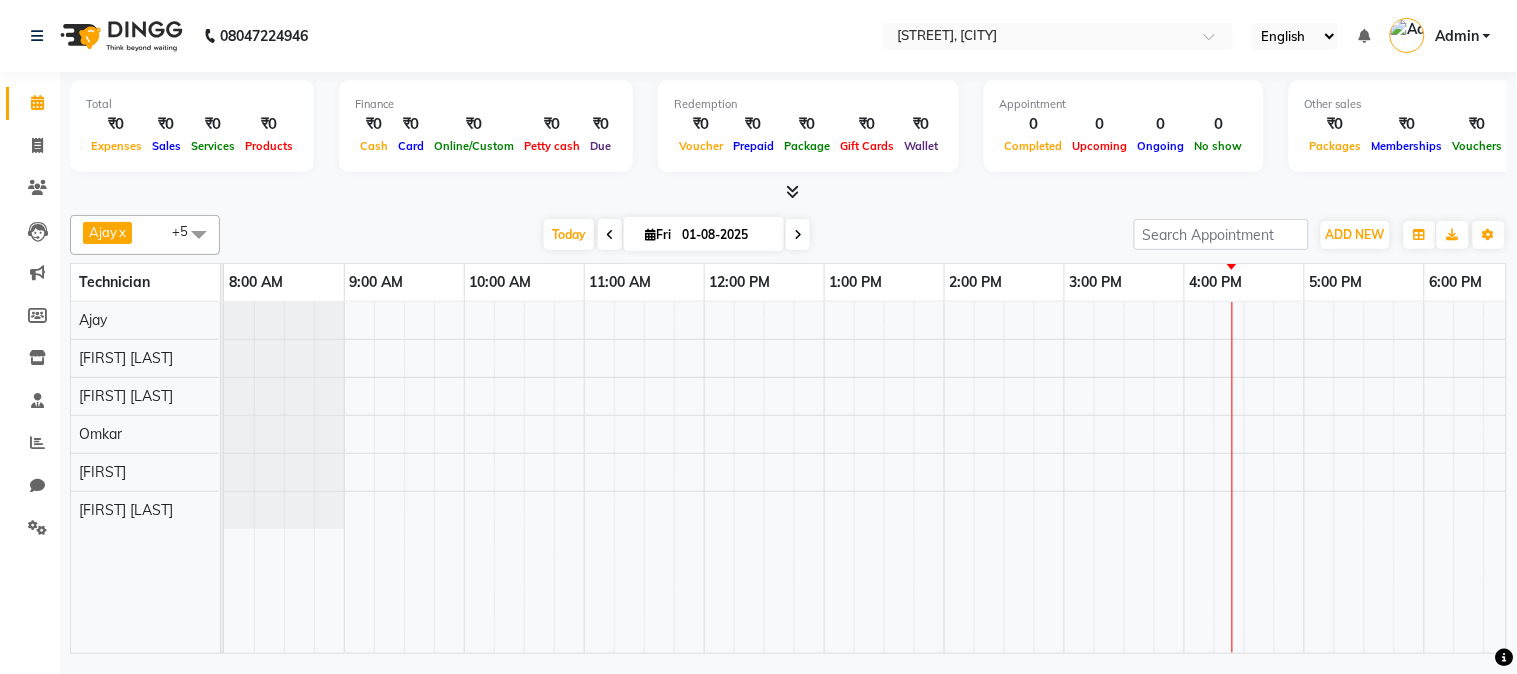 click on "Admin" at bounding box center (1440, 36) 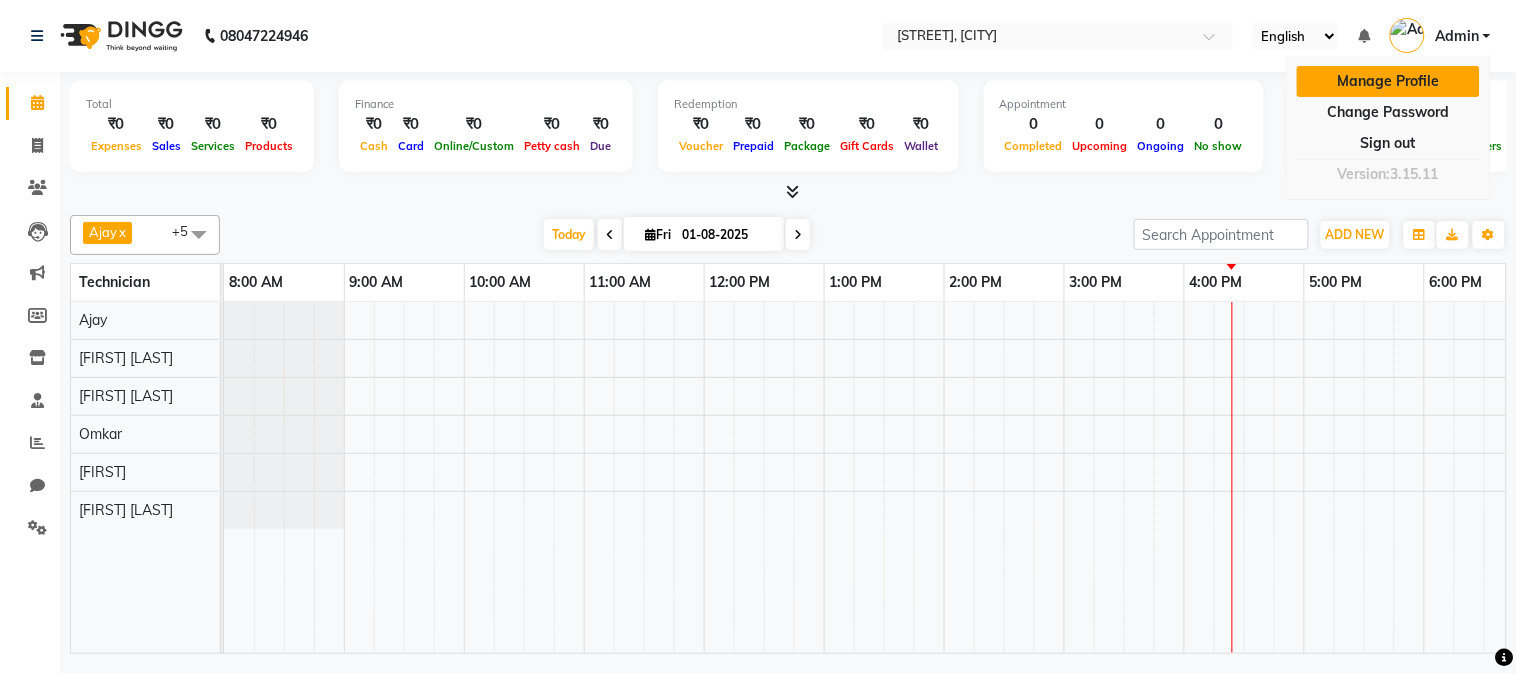 click on "Manage Profile" at bounding box center (1388, 81) 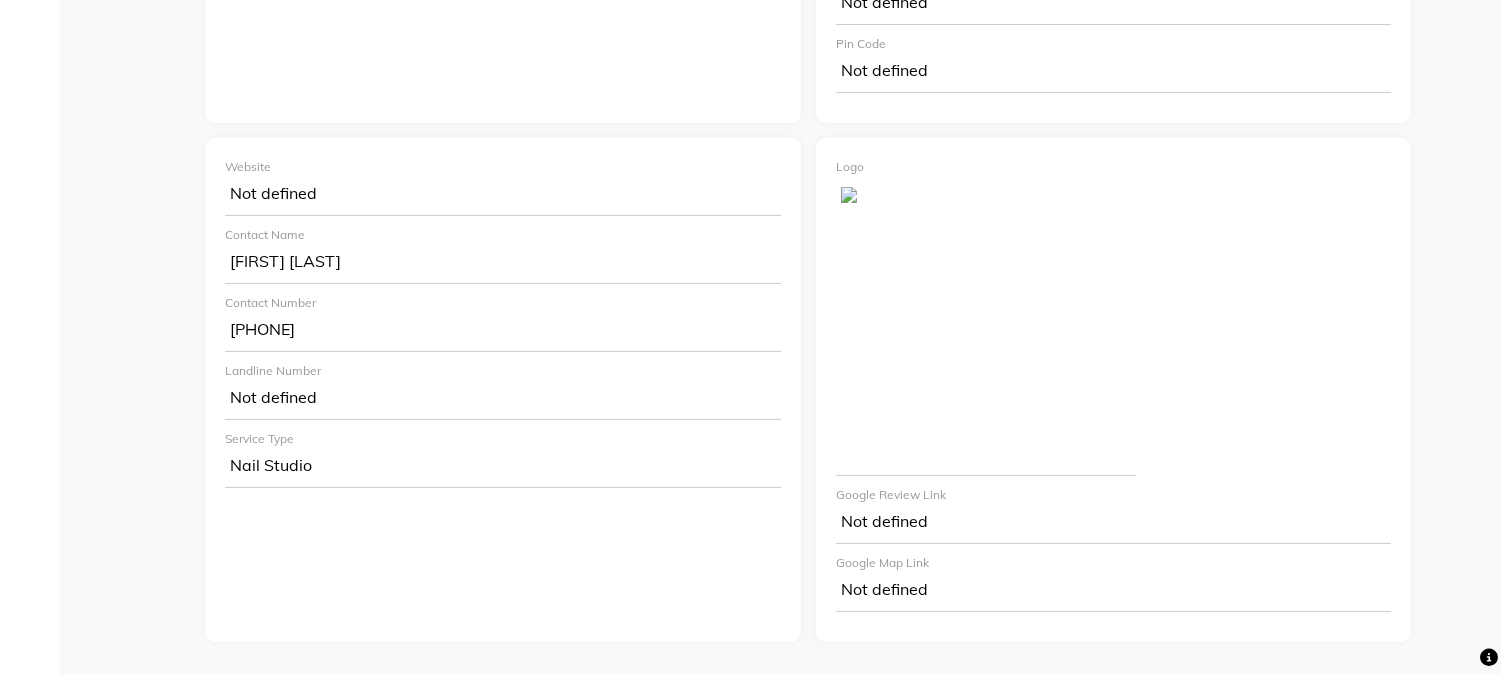 scroll, scrollTop: 868, scrollLeft: 0, axis: vertical 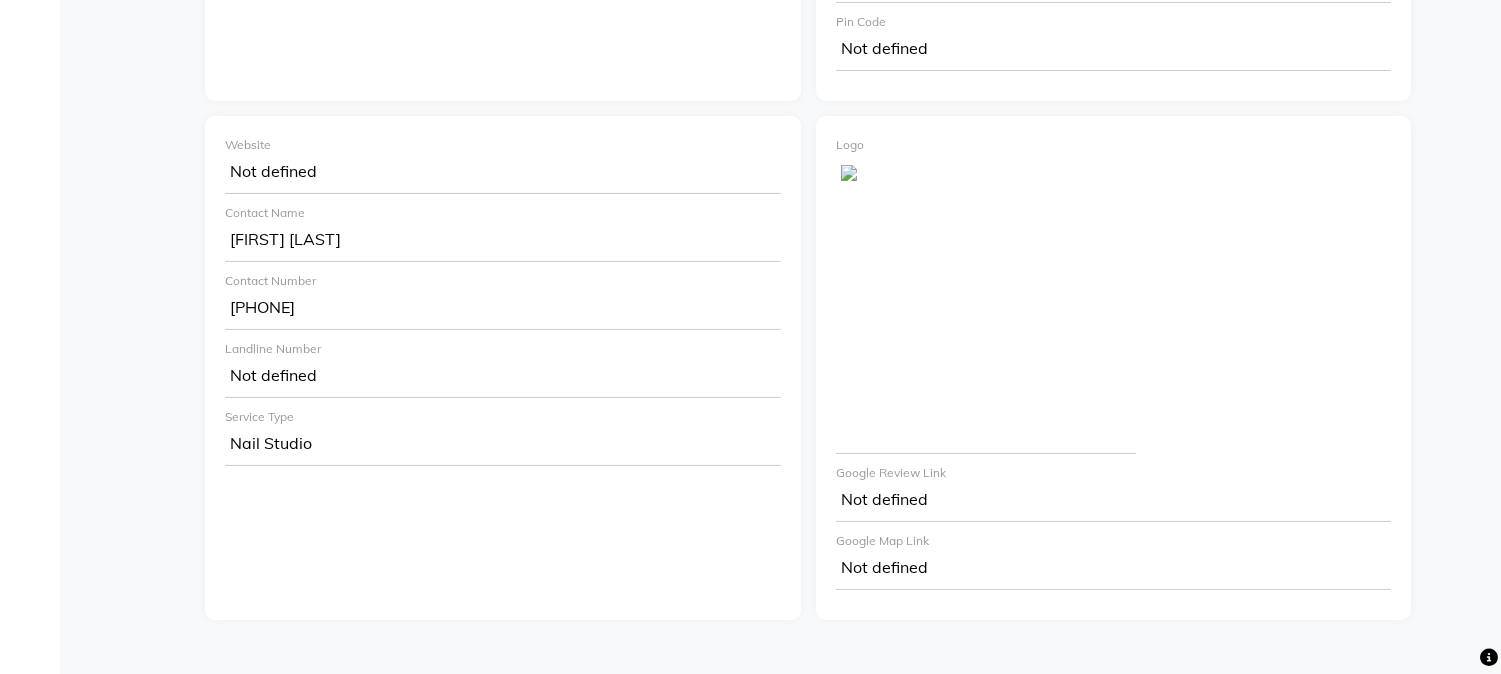 drag, startPoint x: 1283, startPoint y: 633, endPoint x: 1400, endPoint y: 600, distance: 121.5648 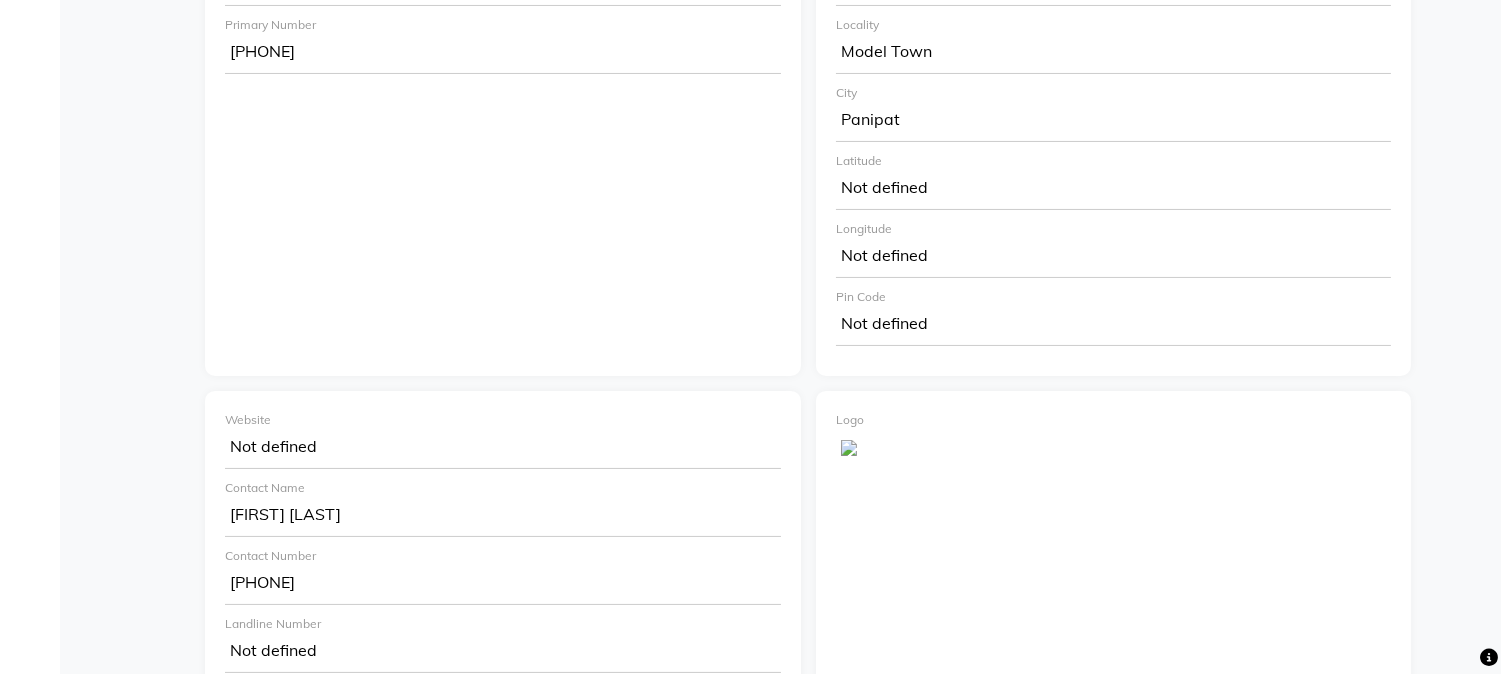 scroll, scrollTop: 0, scrollLeft: 0, axis: both 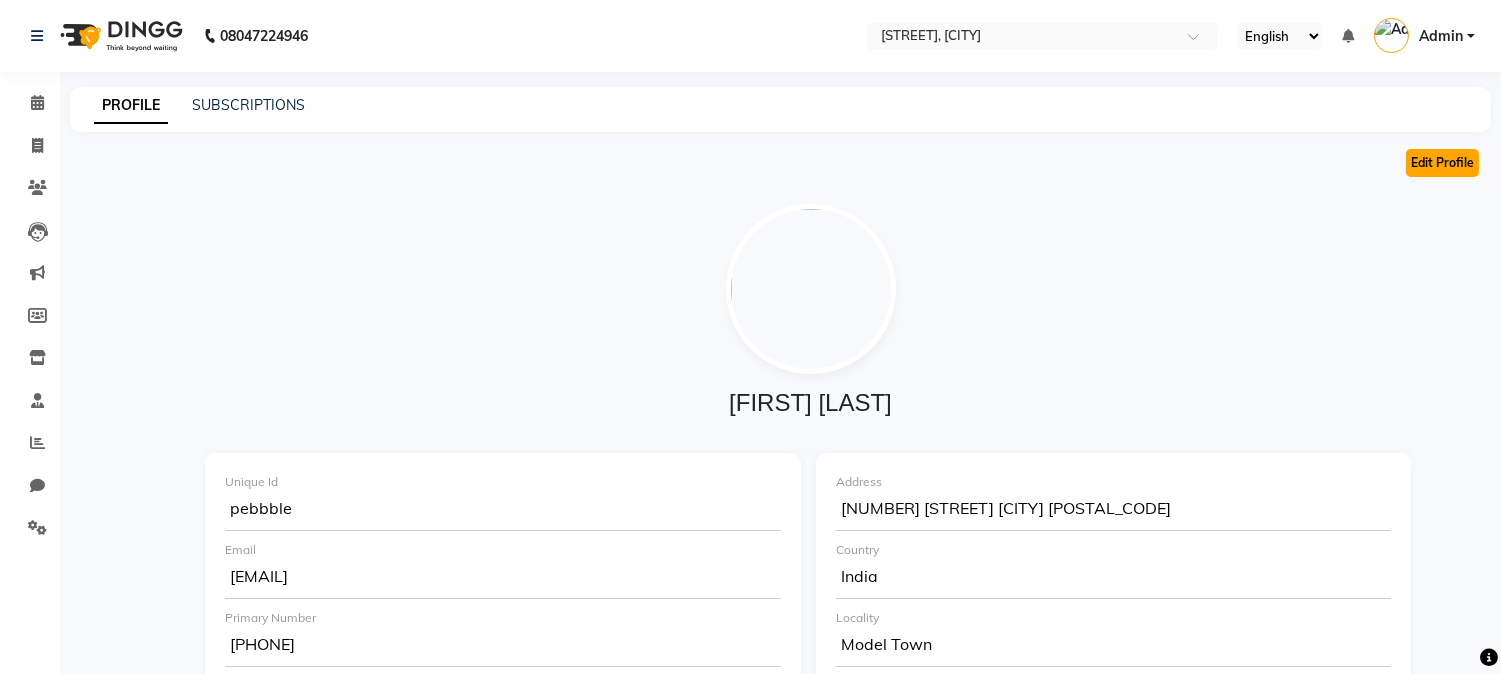 click on "Edit Profile" 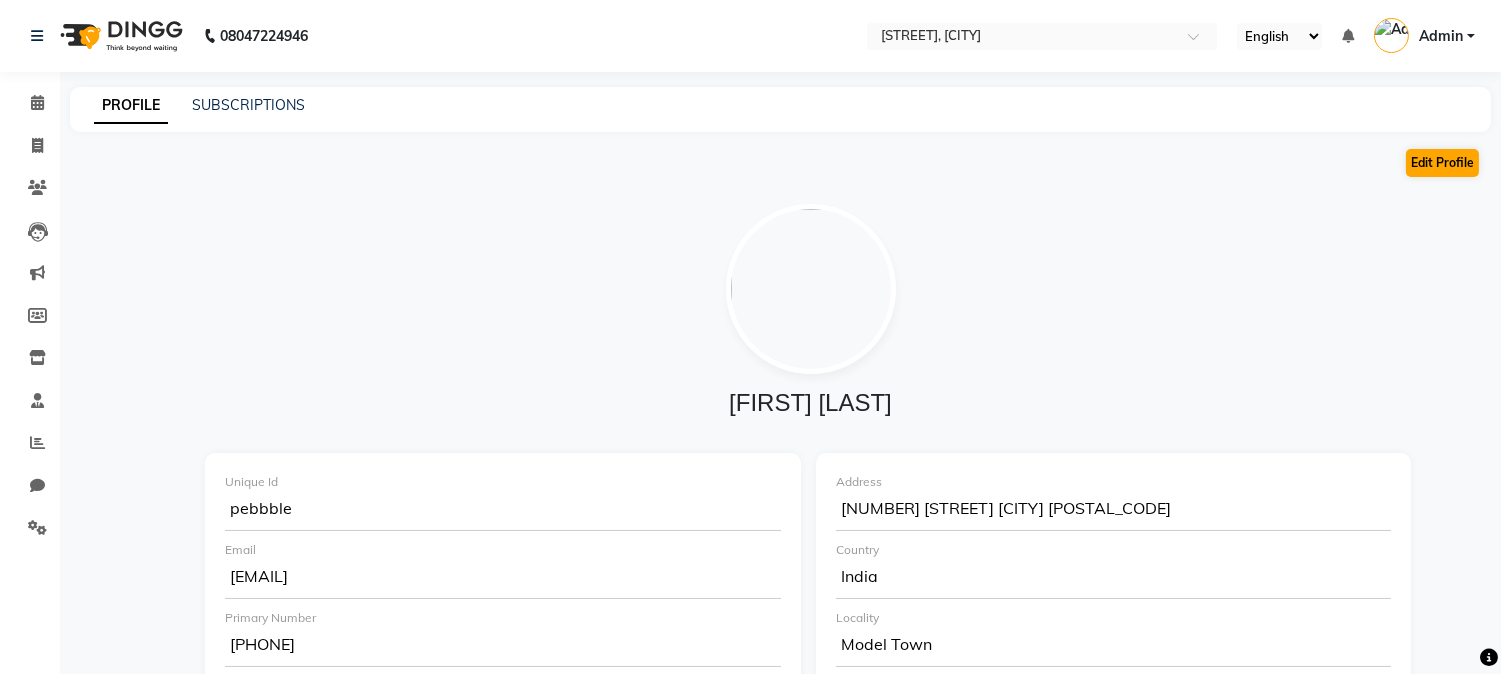 select on "21" 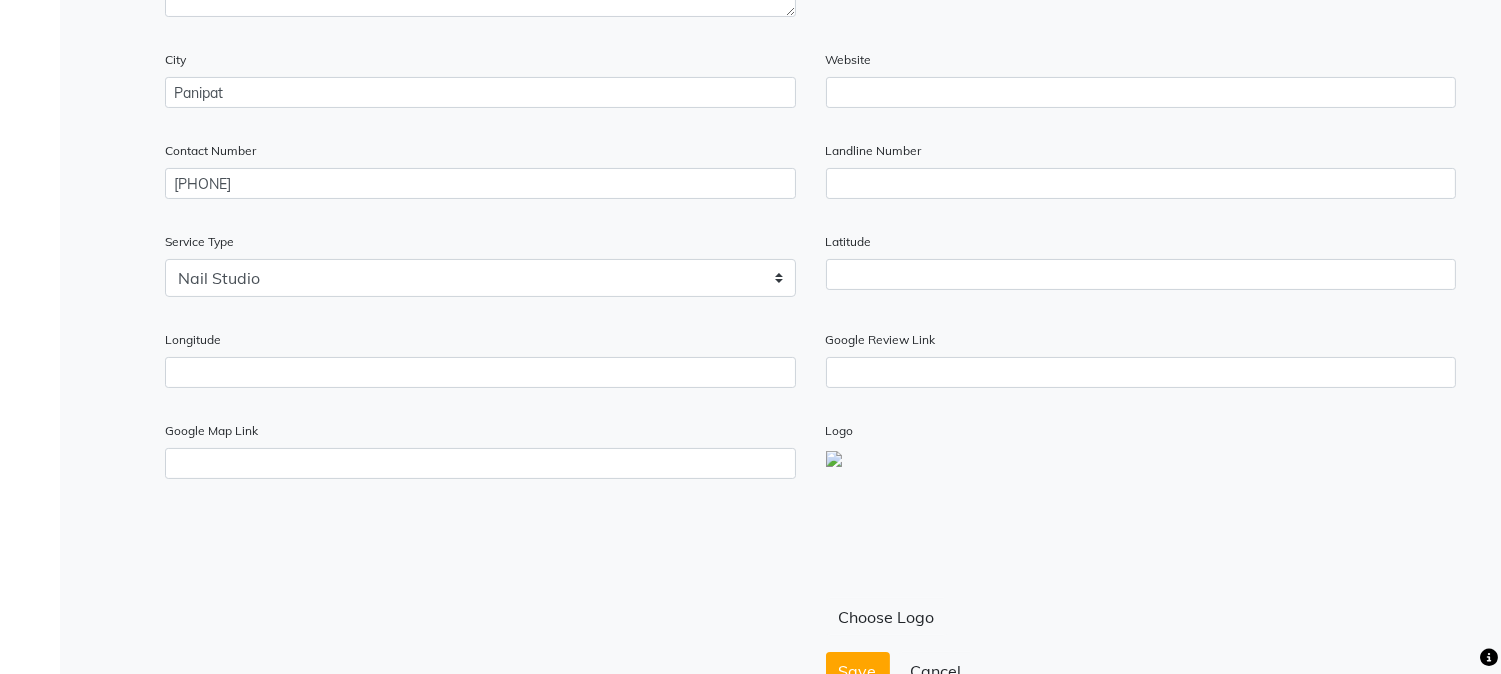 scroll, scrollTop: 728, scrollLeft: 0, axis: vertical 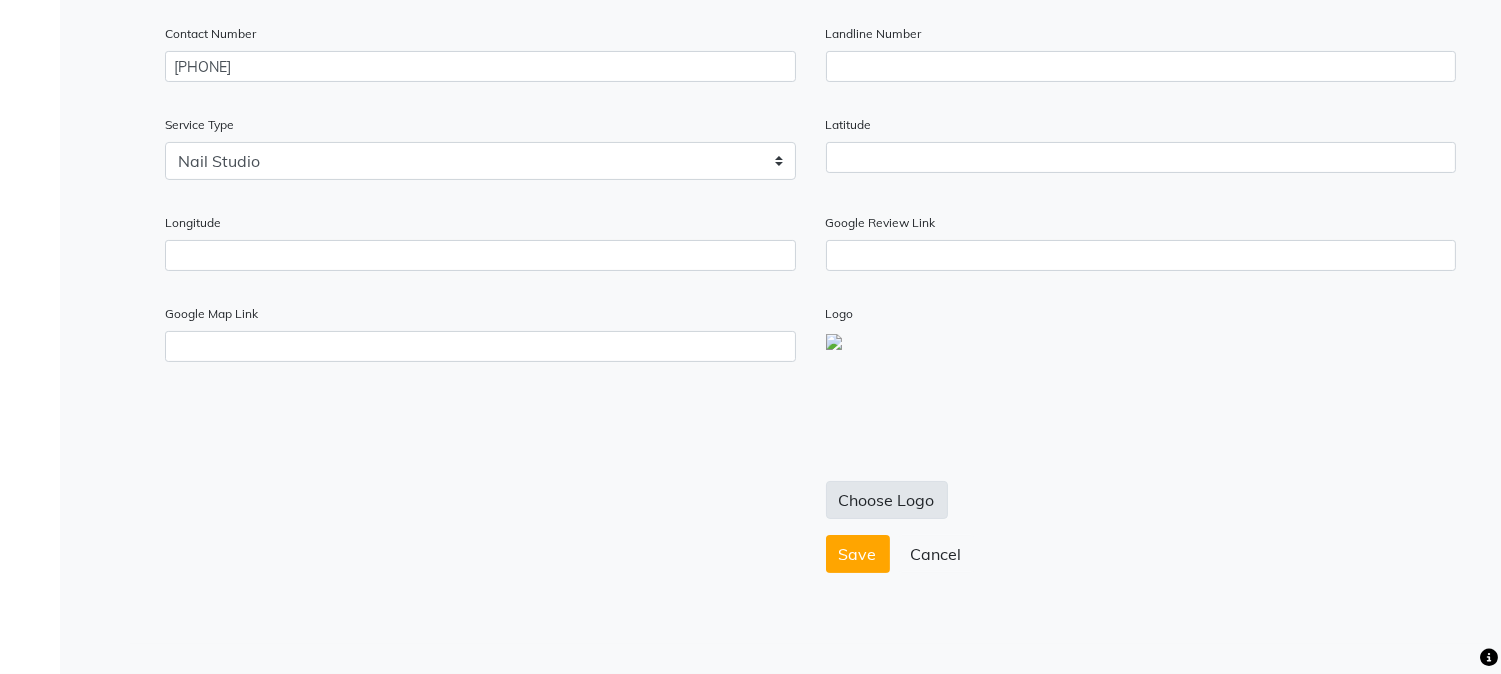 click on "Choose Logo" 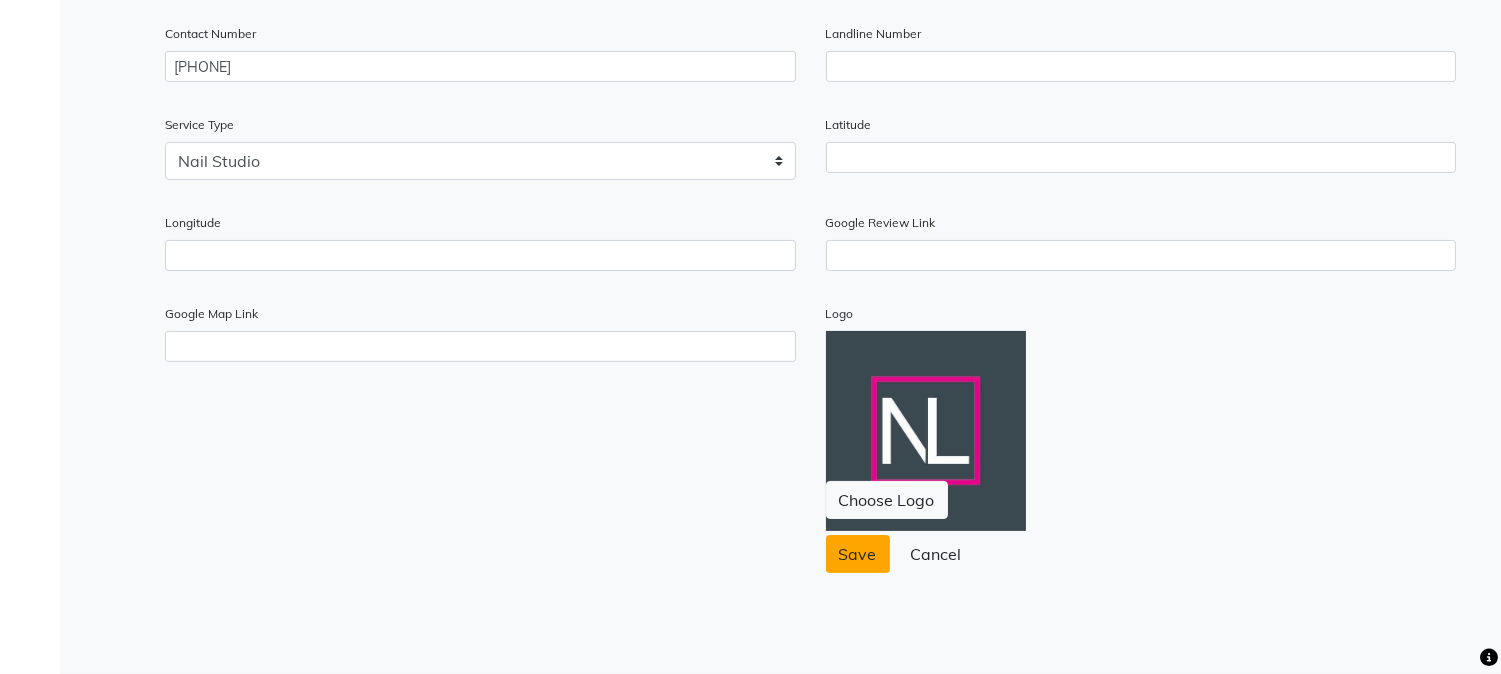 click on "Save" at bounding box center [858, 554] 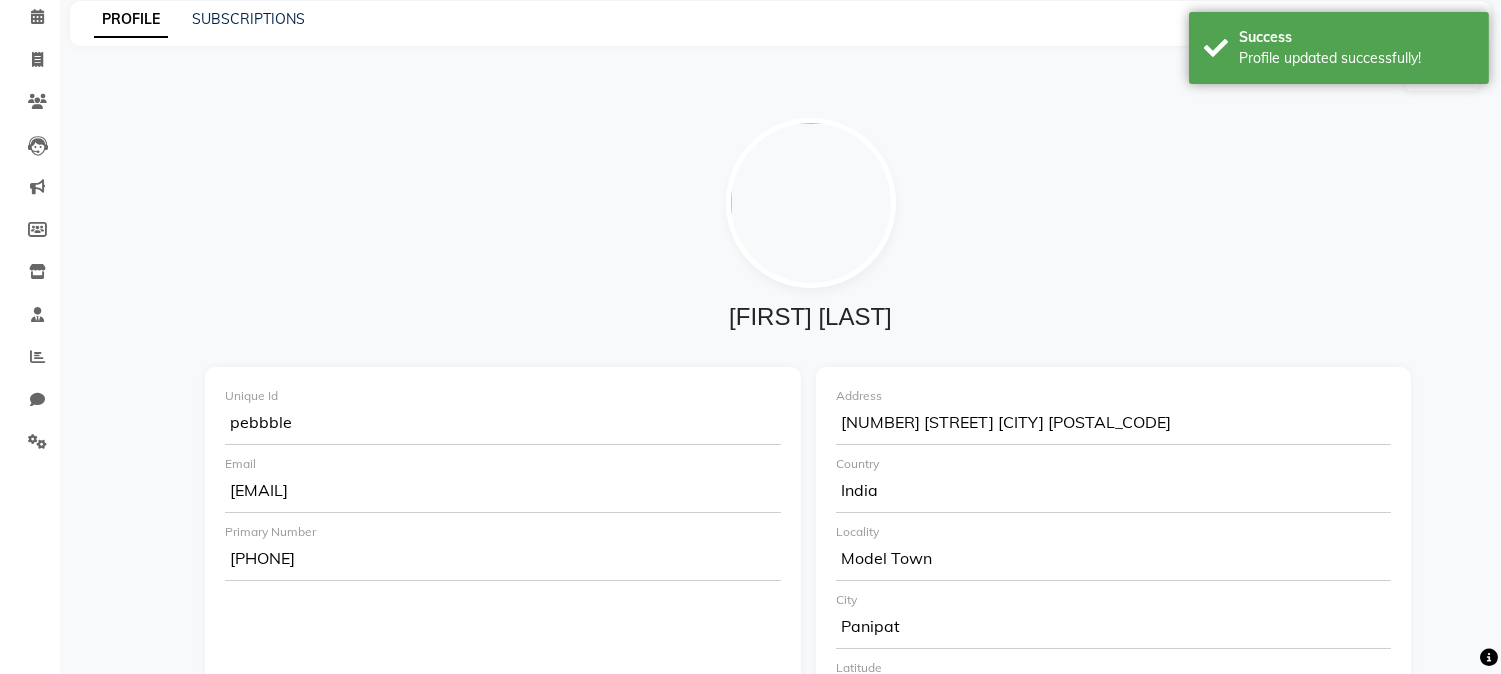 scroll, scrollTop: 0, scrollLeft: 0, axis: both 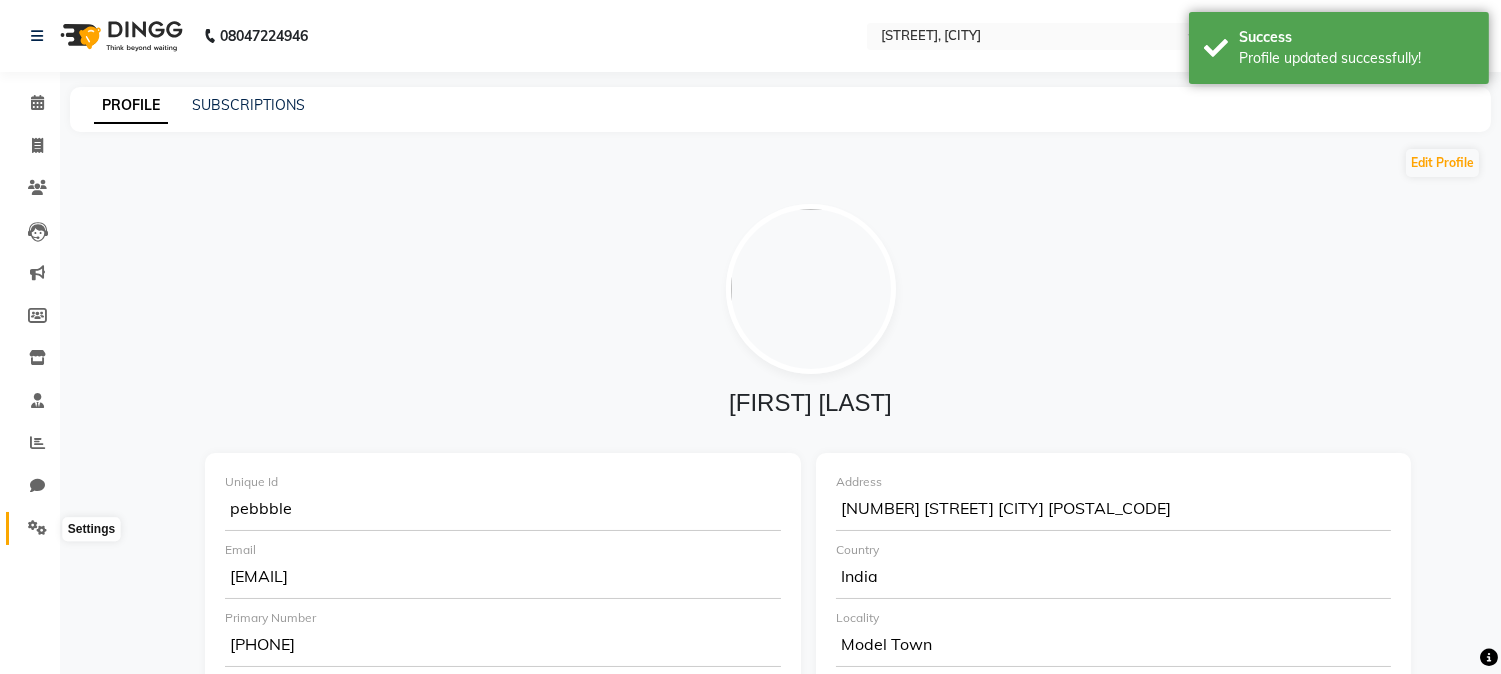 click 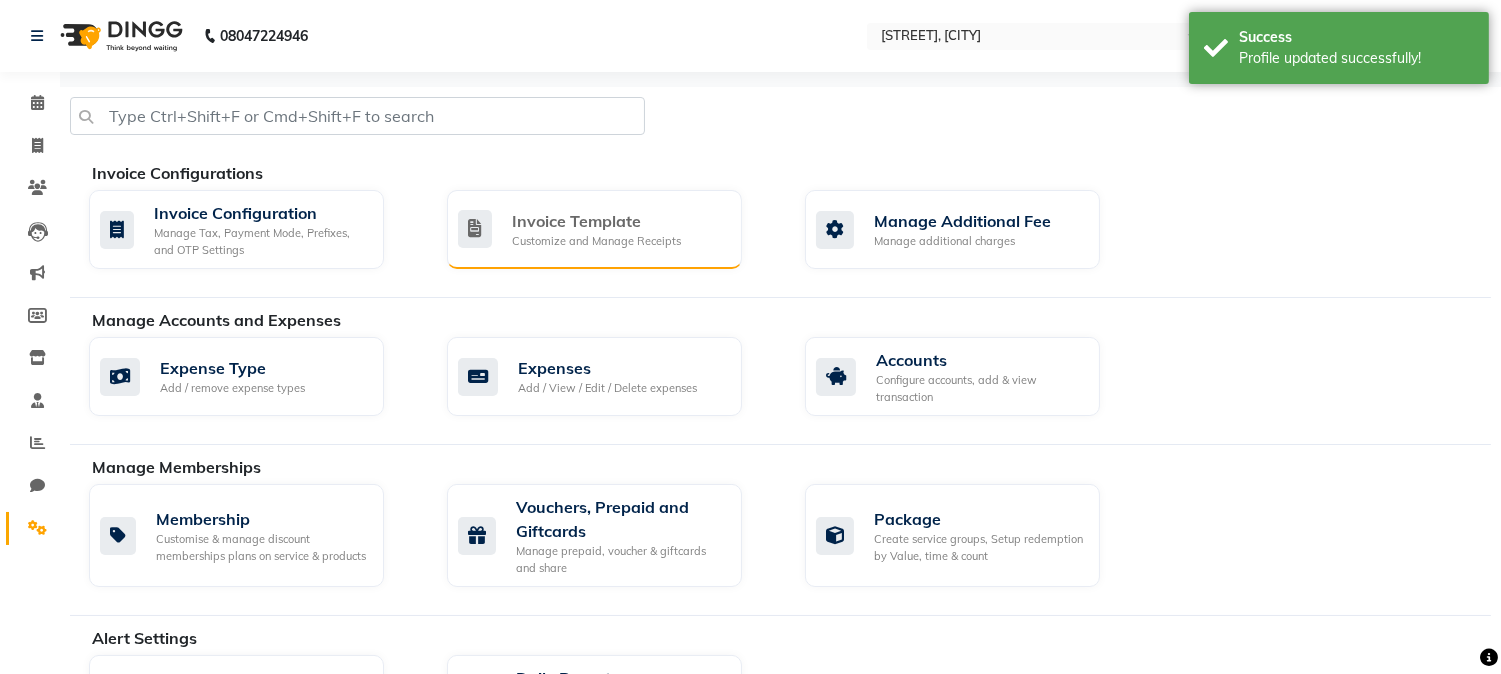 click on "Customize and Manage Receipts" 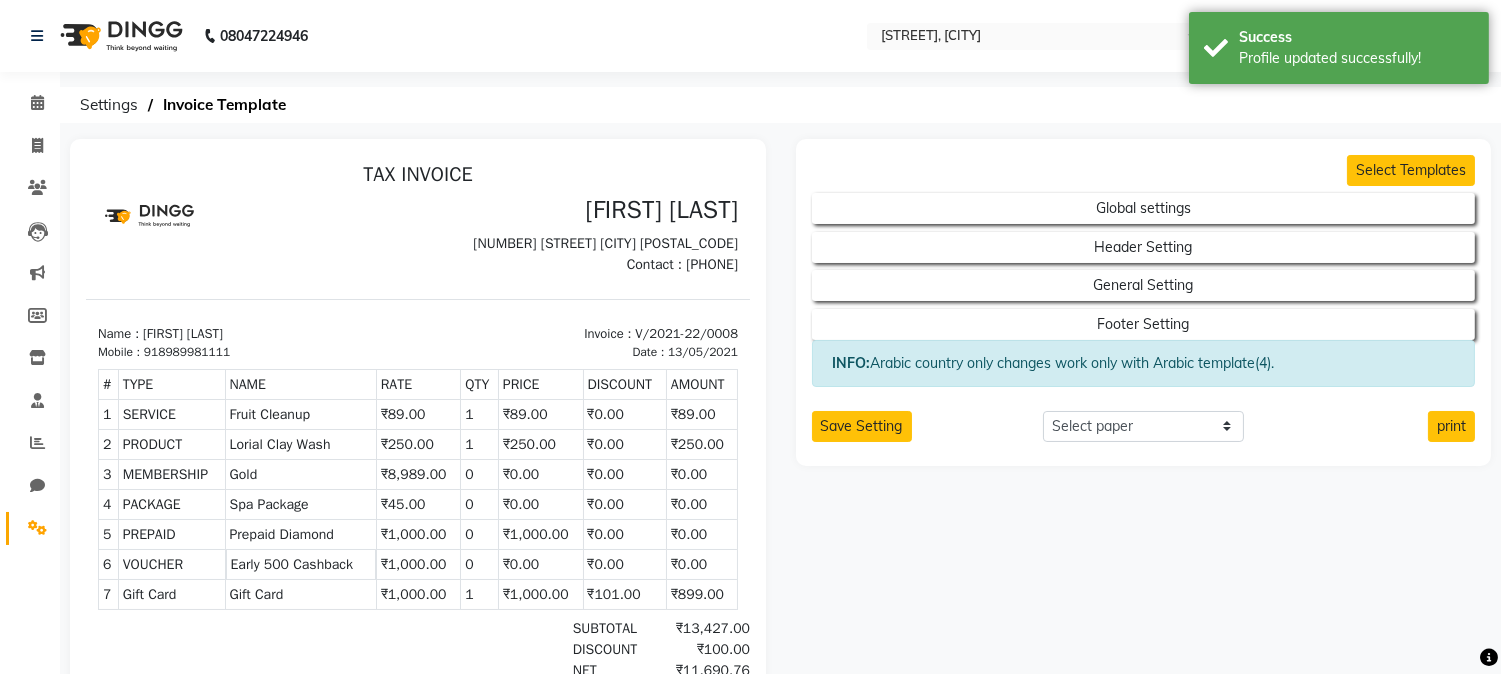scroll, scrollTop: 0, scrollLeft: 0, axis: both 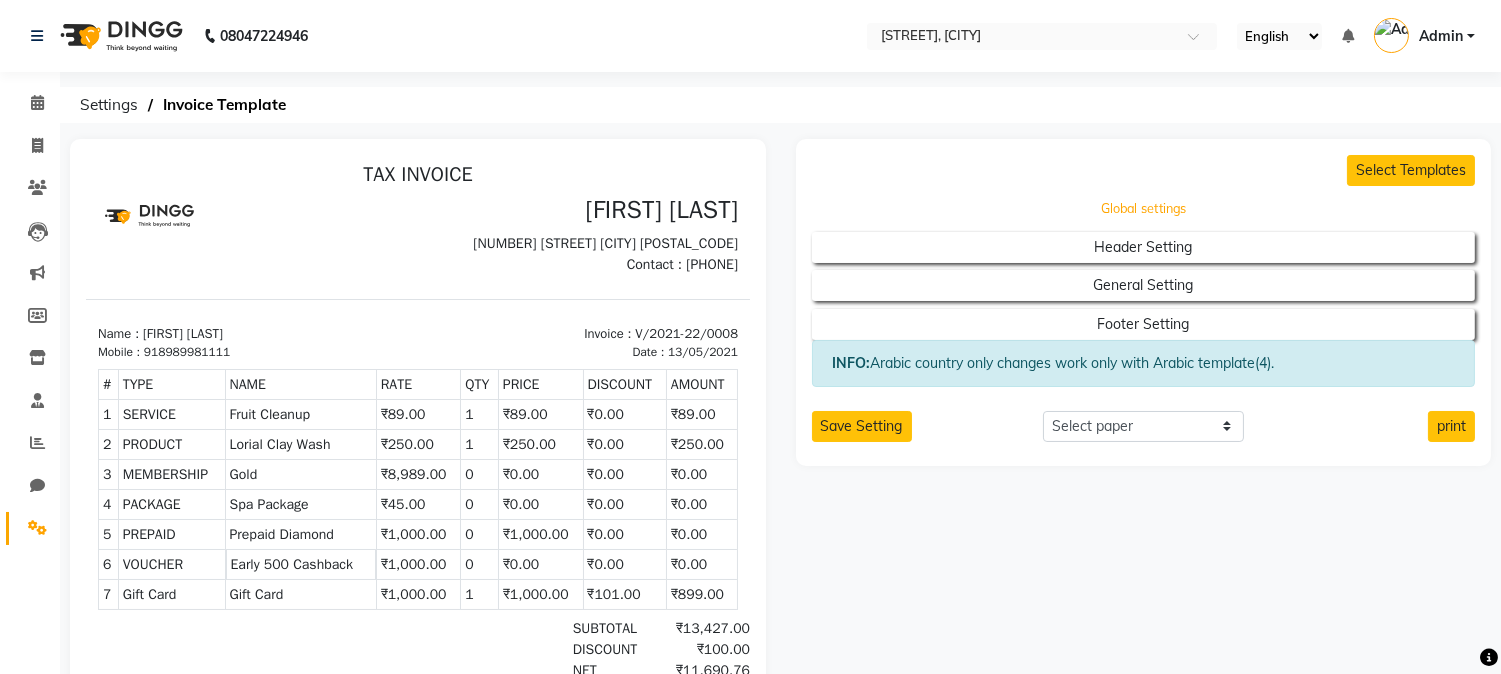 click on "Global settings" at bounding box center (1143, 209) 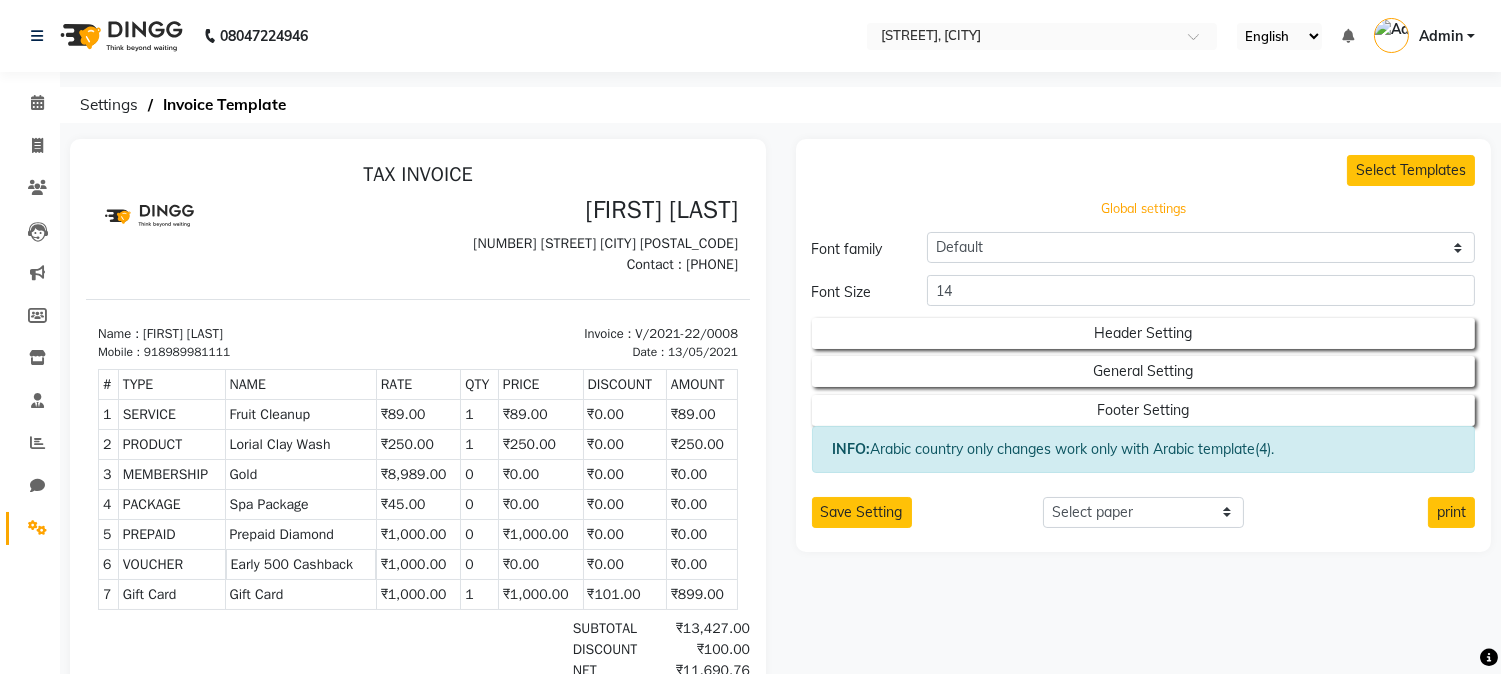 click on "Global settings" at bounding box center (1143, 209) 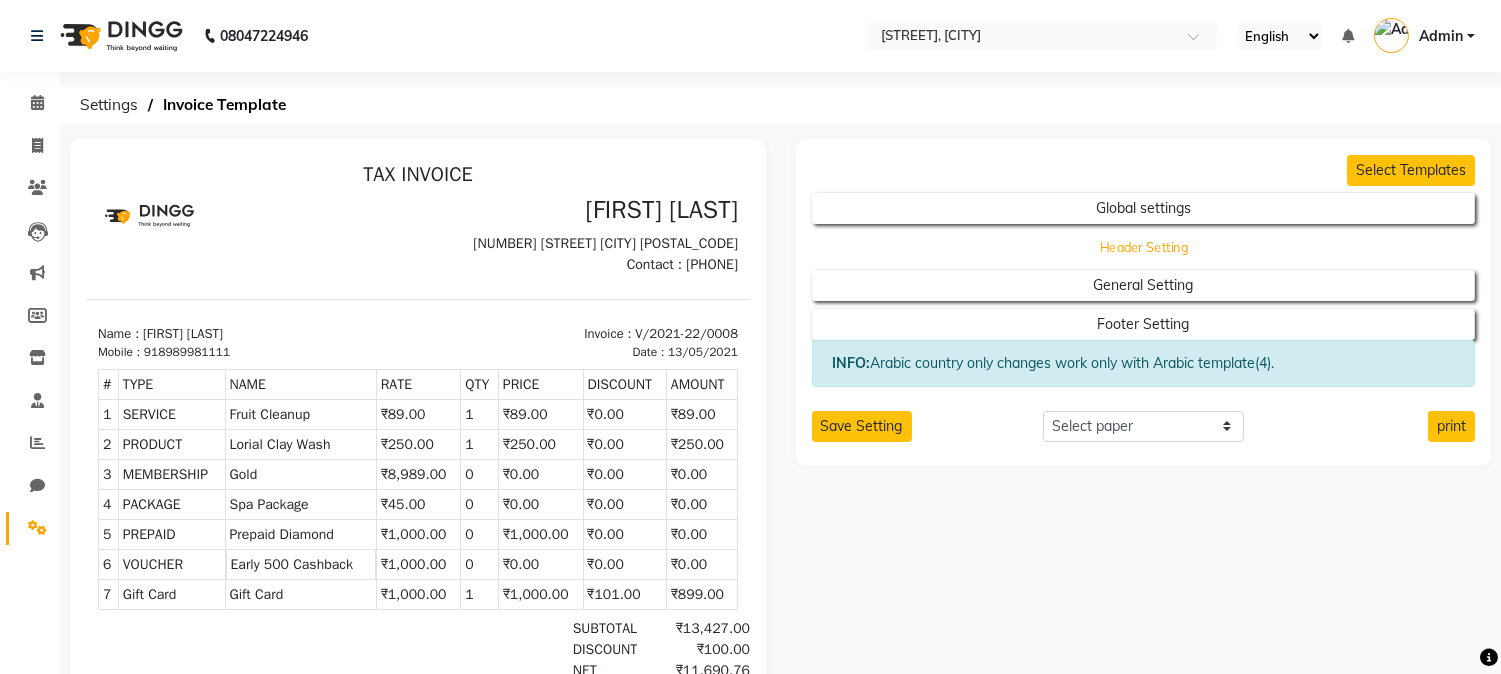 click on "Header Setting" at bounding box center (1144, 208) 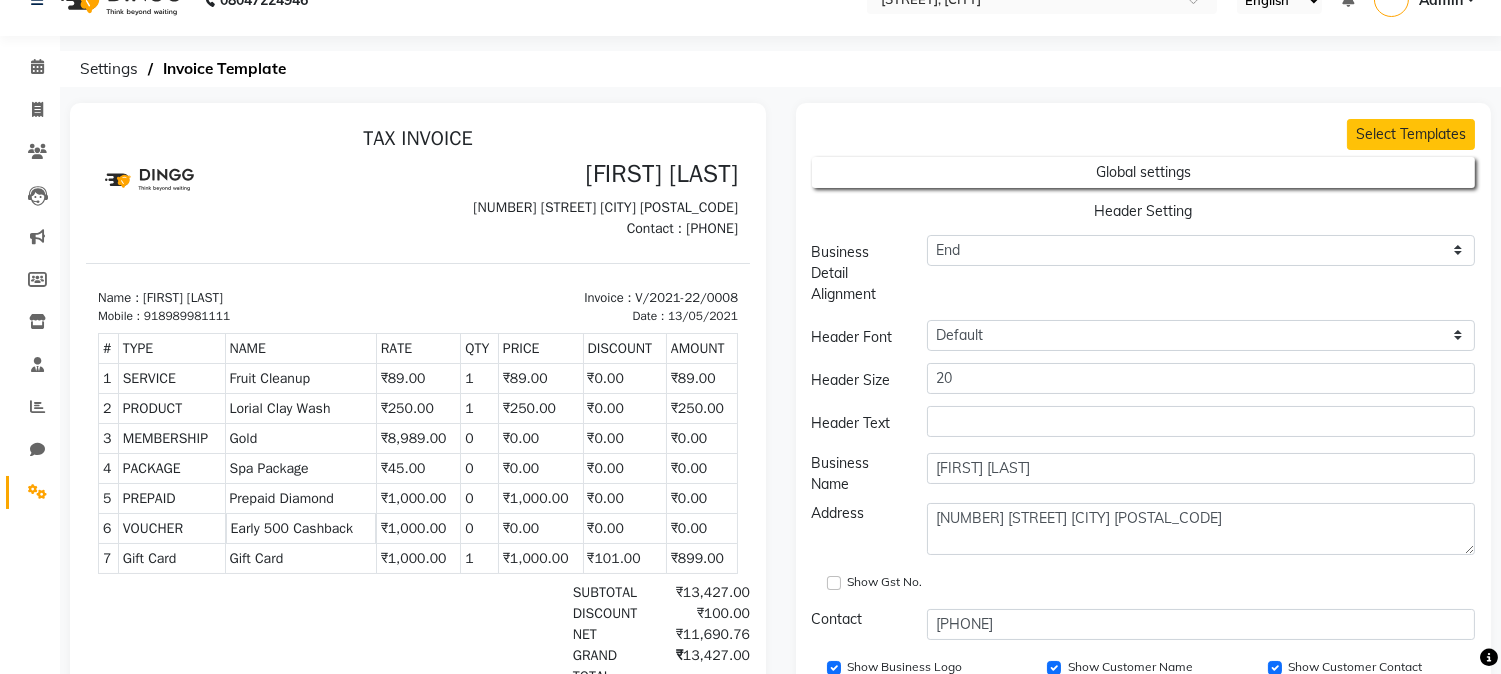 scroll, scrollTop: 0, scrollLeft: 0, axis: both 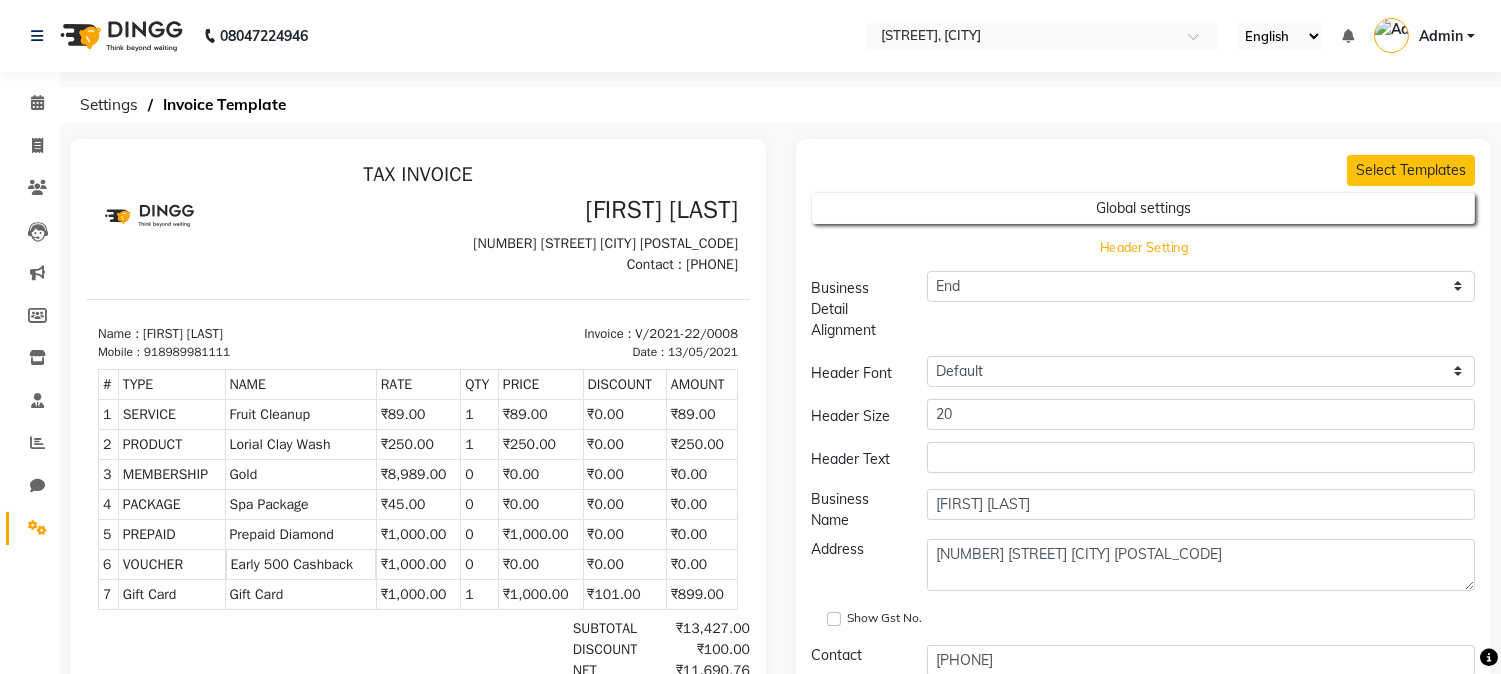 click on "Header Setting" at bounding box center [1144, 208] 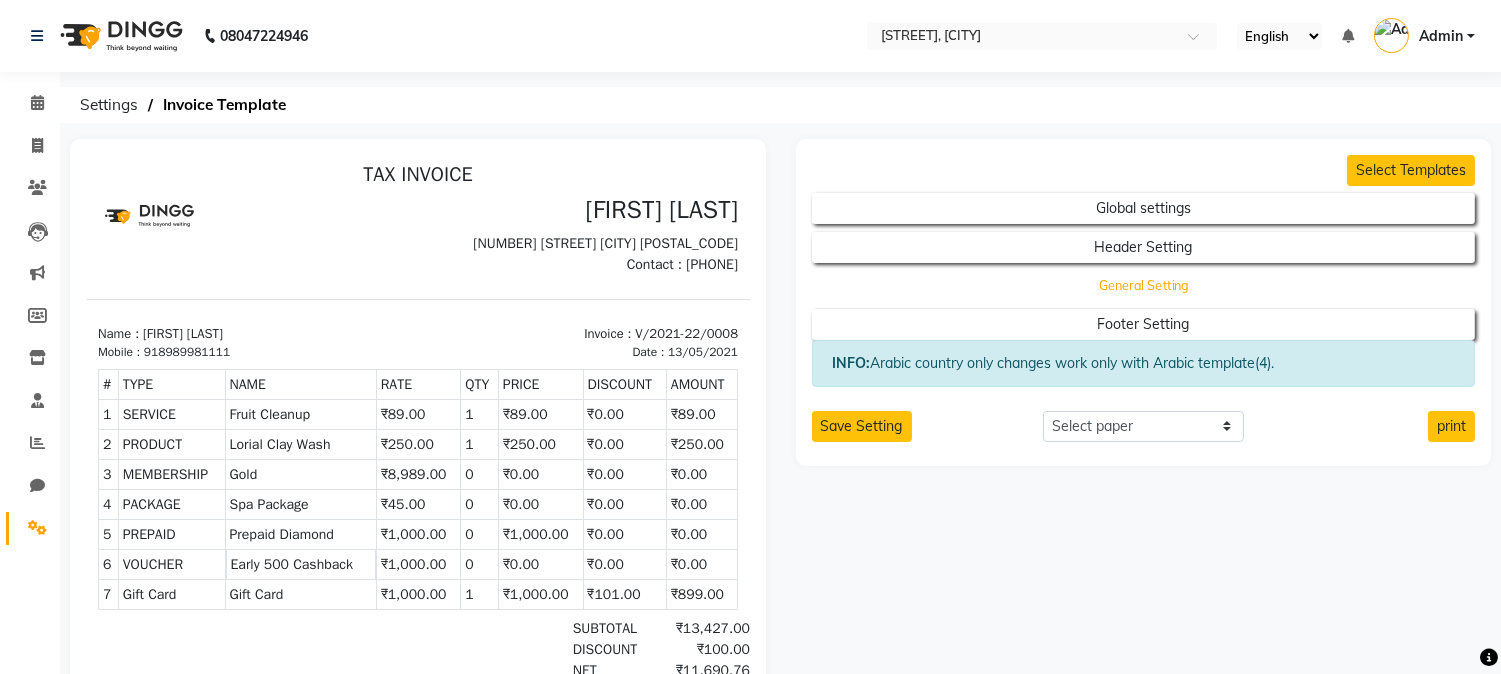 click on "General Setting" at bounding box center (1144, 208) 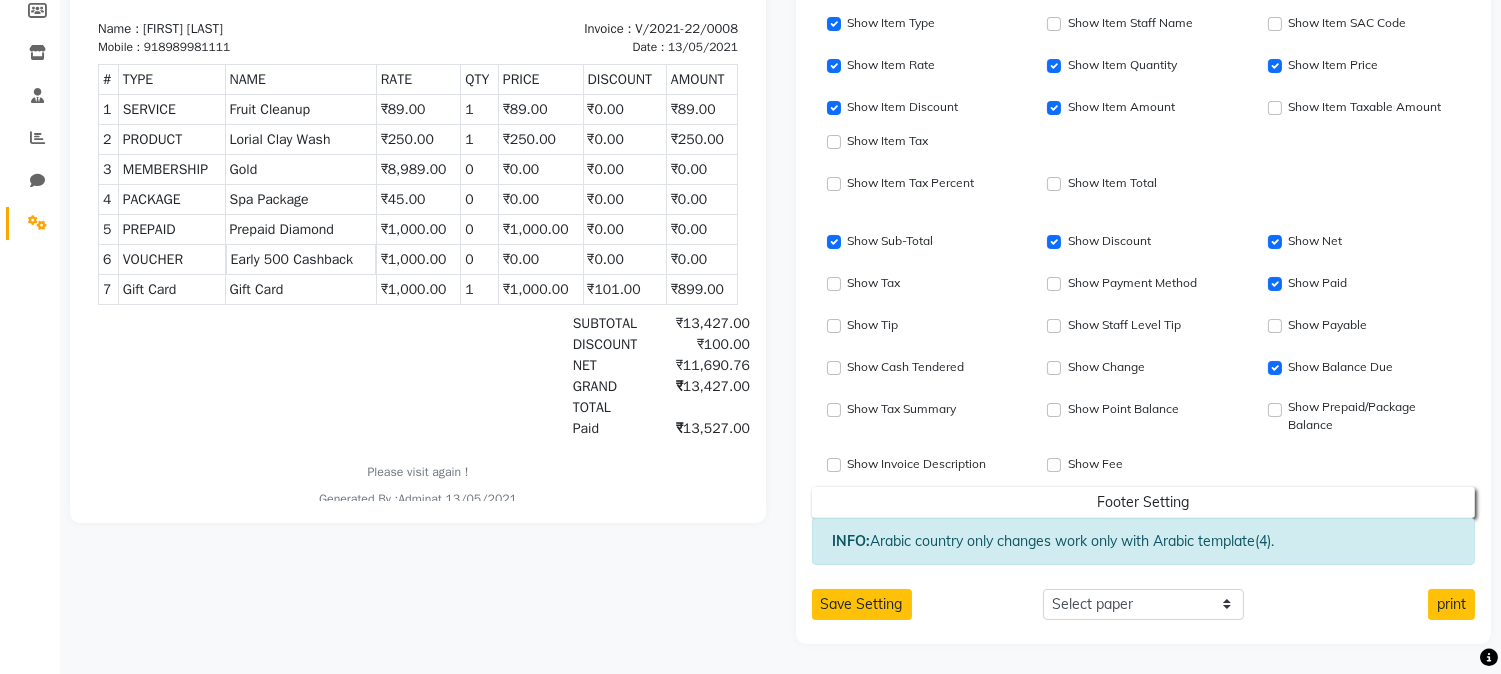 scroll, scrollTop: 0, scrollLeft: 0, axis: both 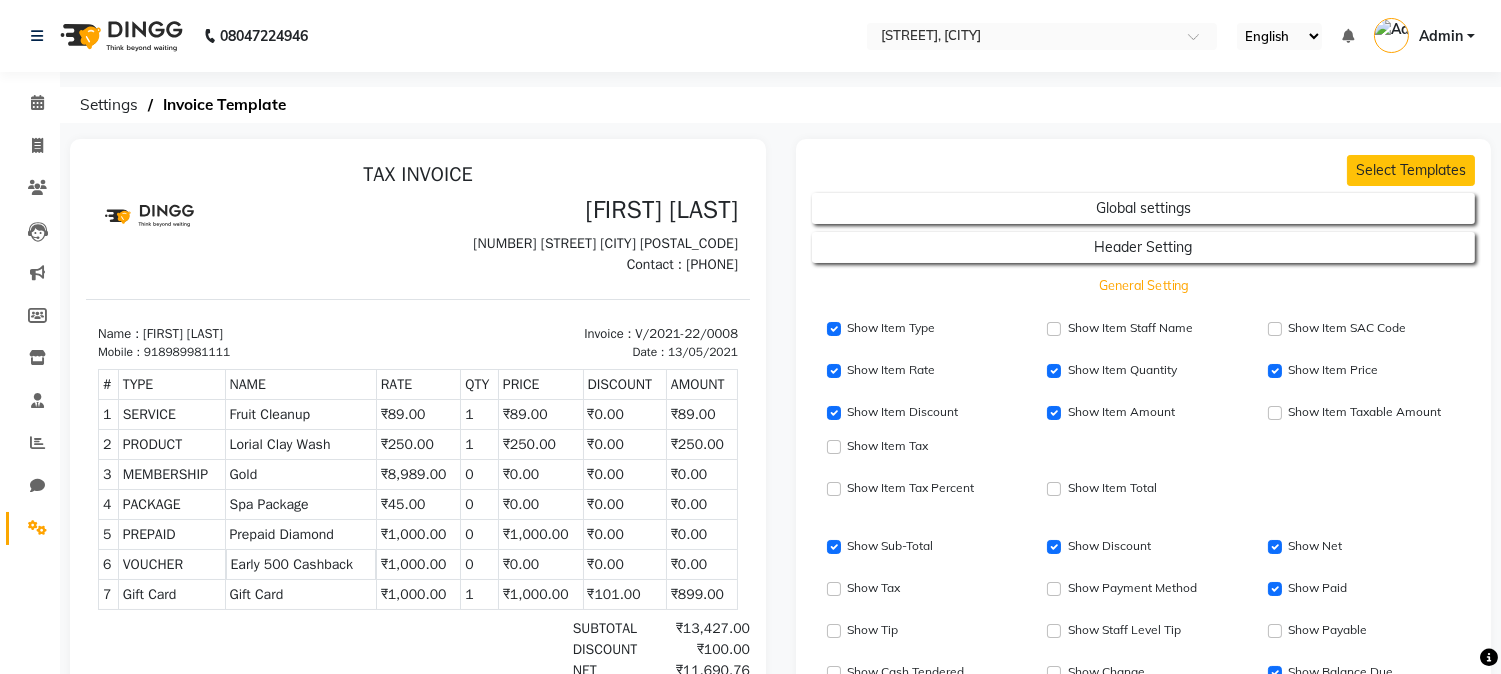 click on "General Setting" at bounding box center [1144, 208] 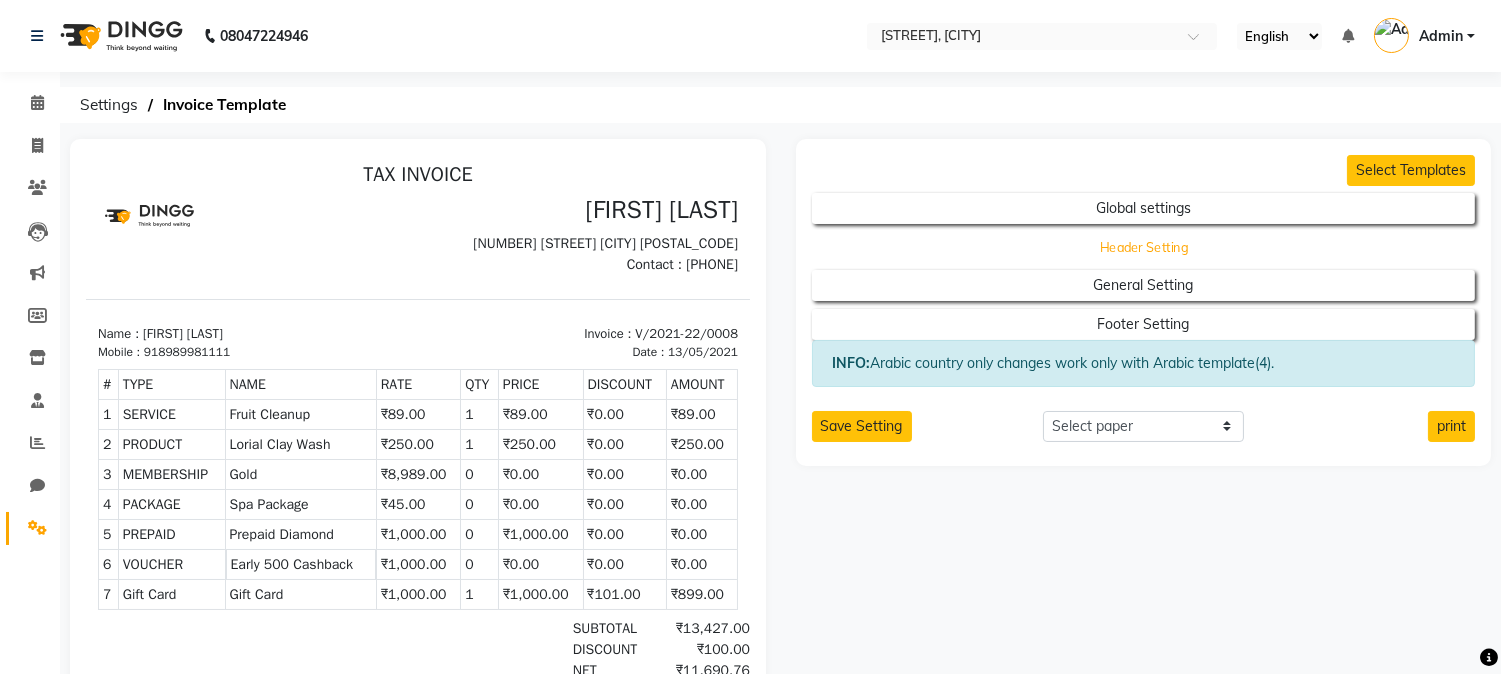 click on "Header Setting" at bounding box center [1144, 208] 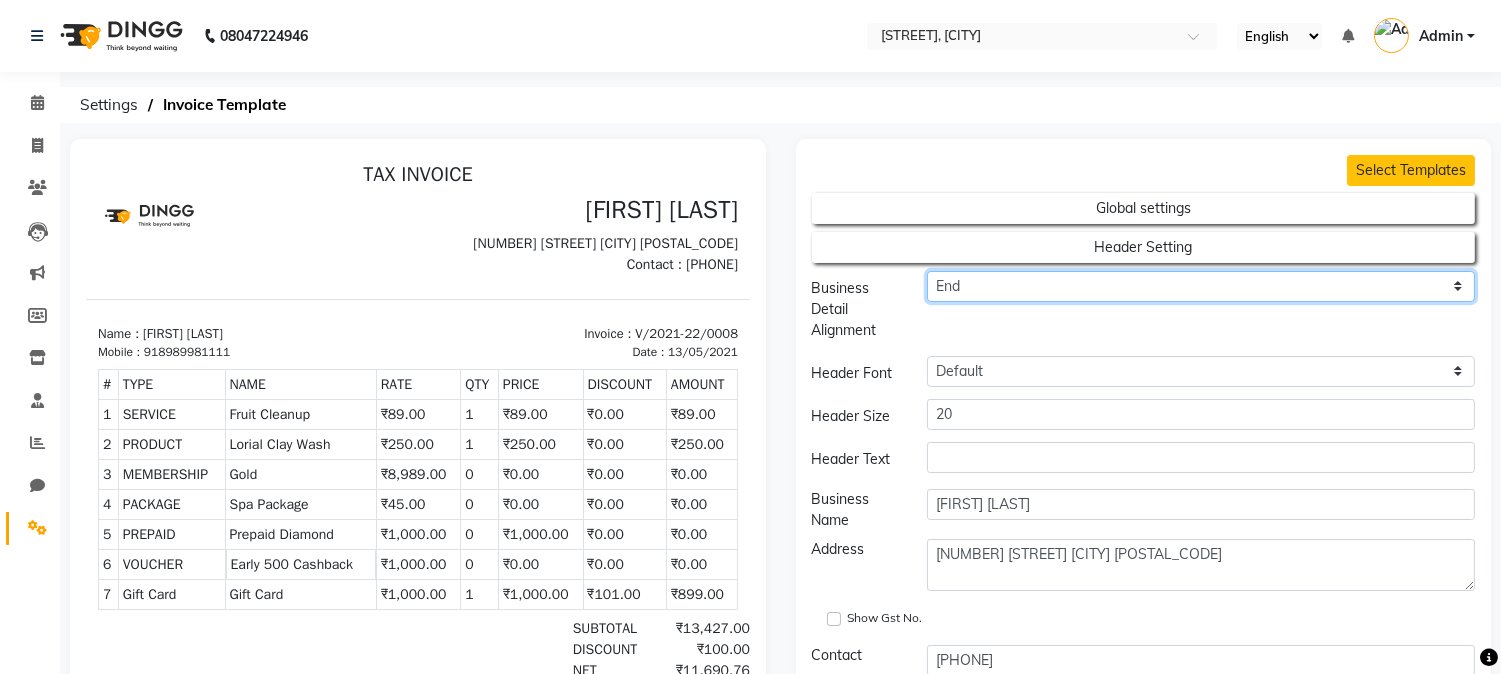 click on "Center End Start" 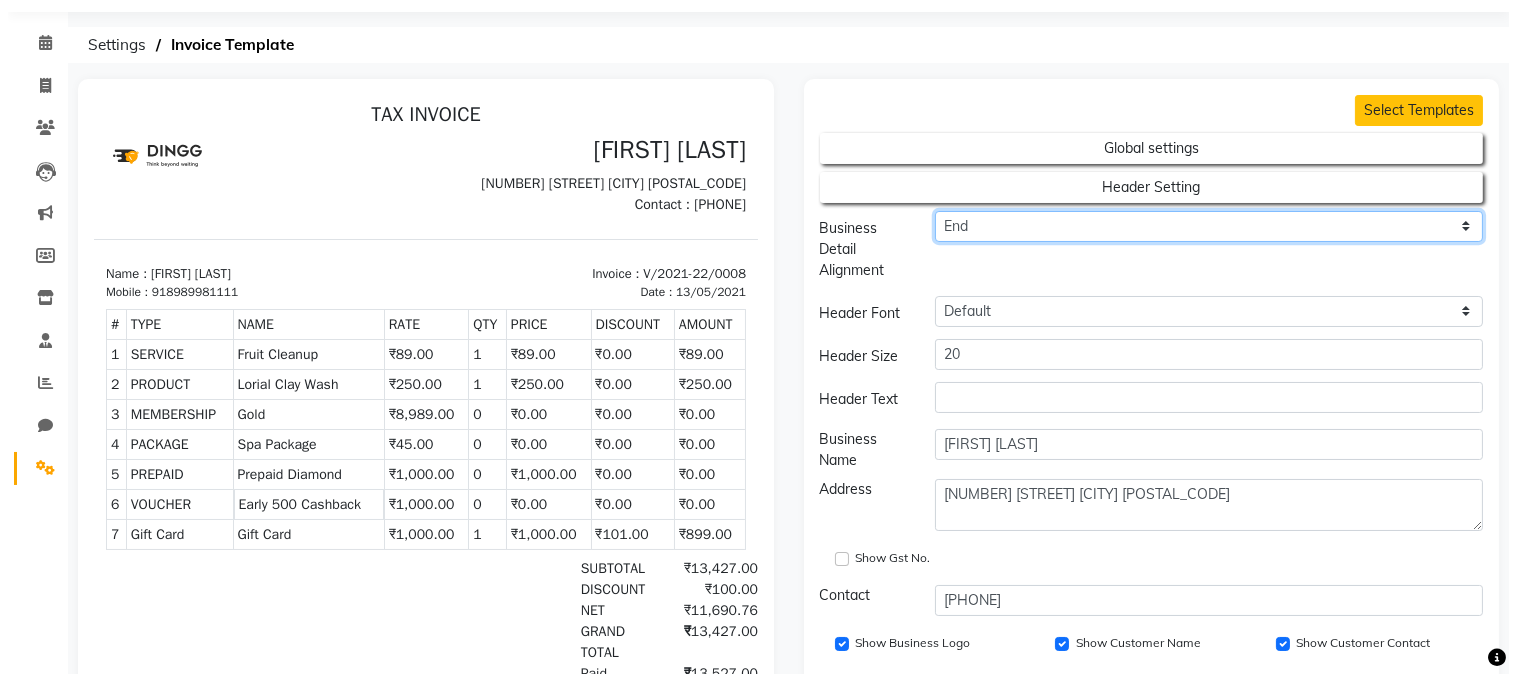 scroll, scrollTop: 0, scrollLeft: 0, axis: both 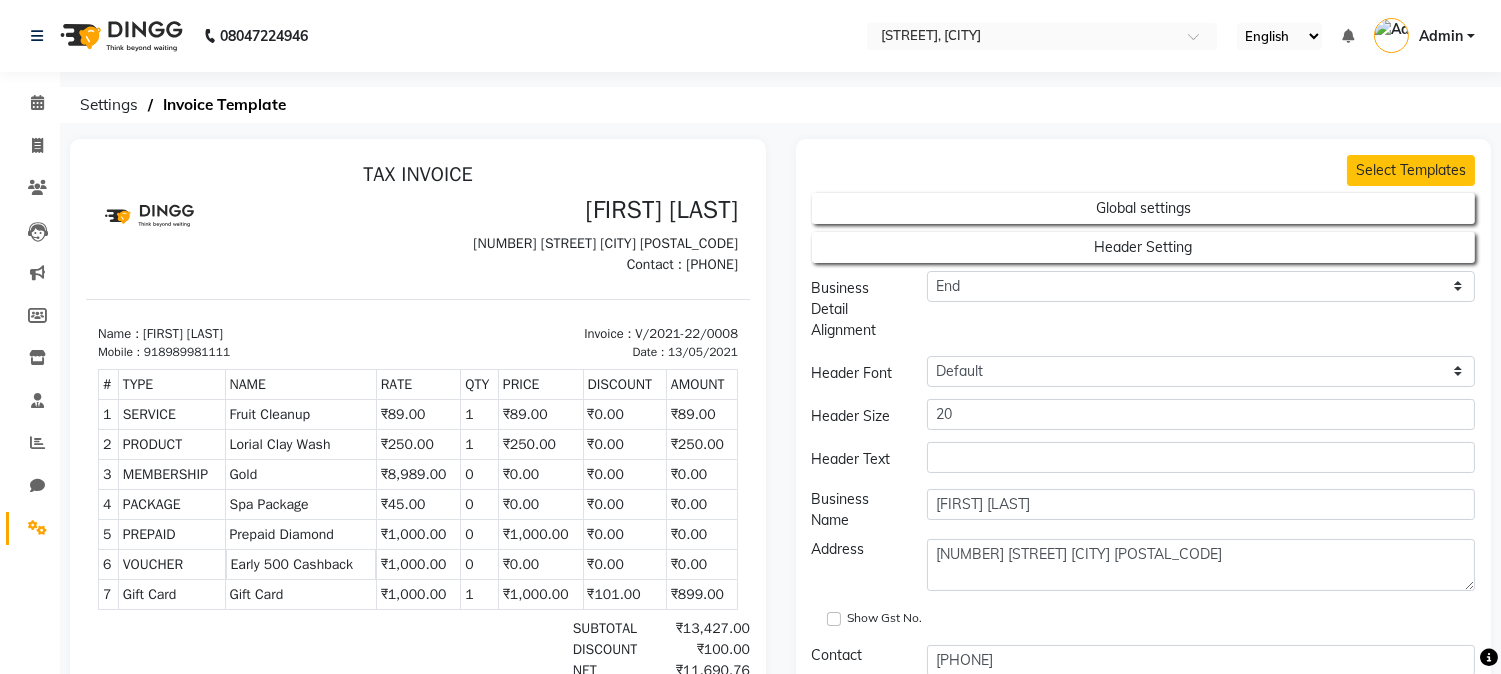 click on "Admin" at bounding box center (1441, 36) 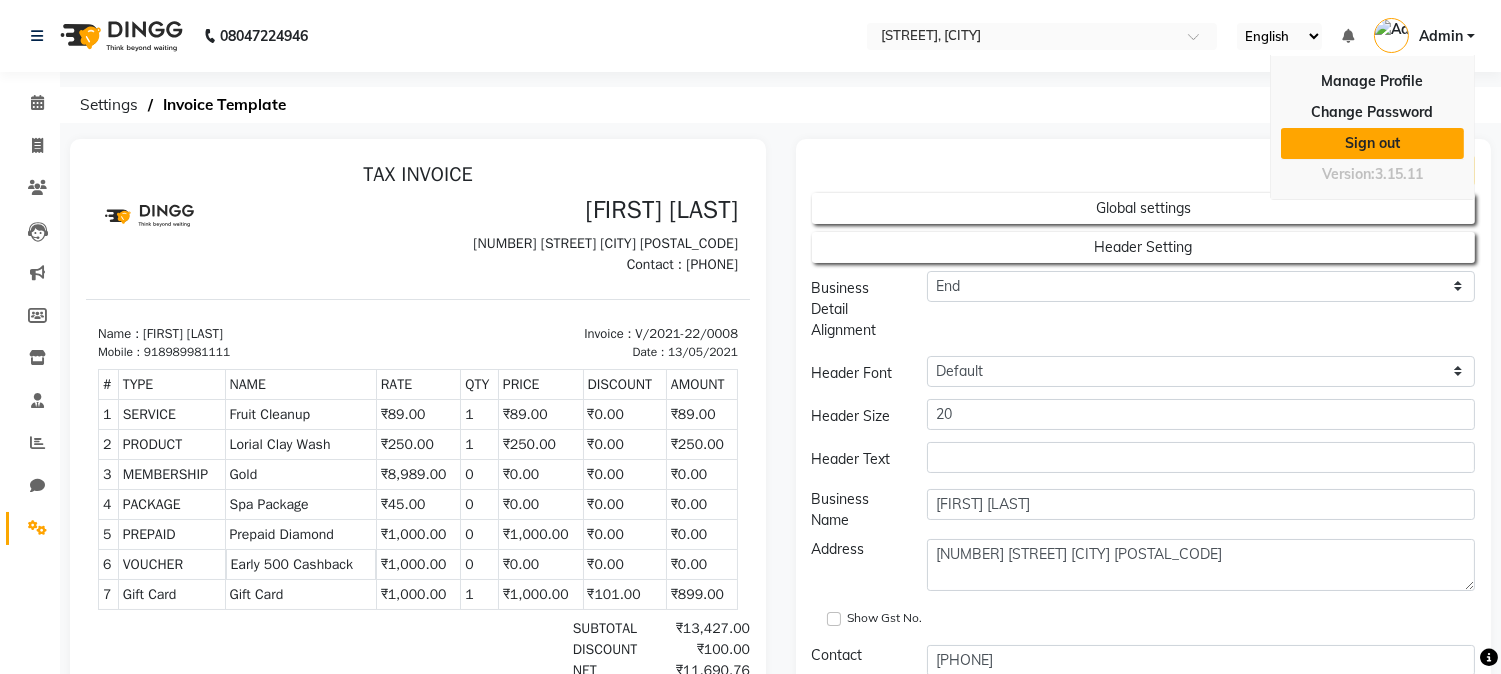 click on "Sign out" at bounding box center [1372, 143] 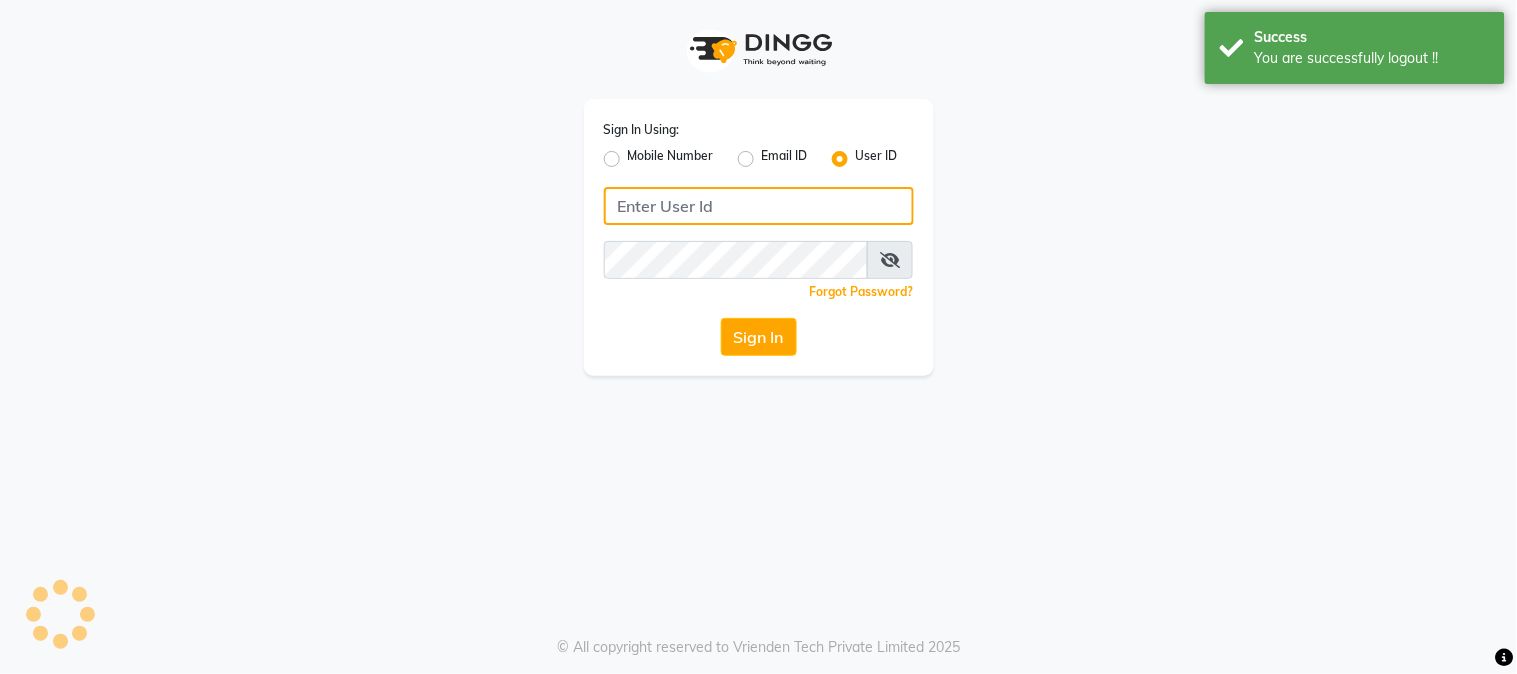 type on "[PHONE]" 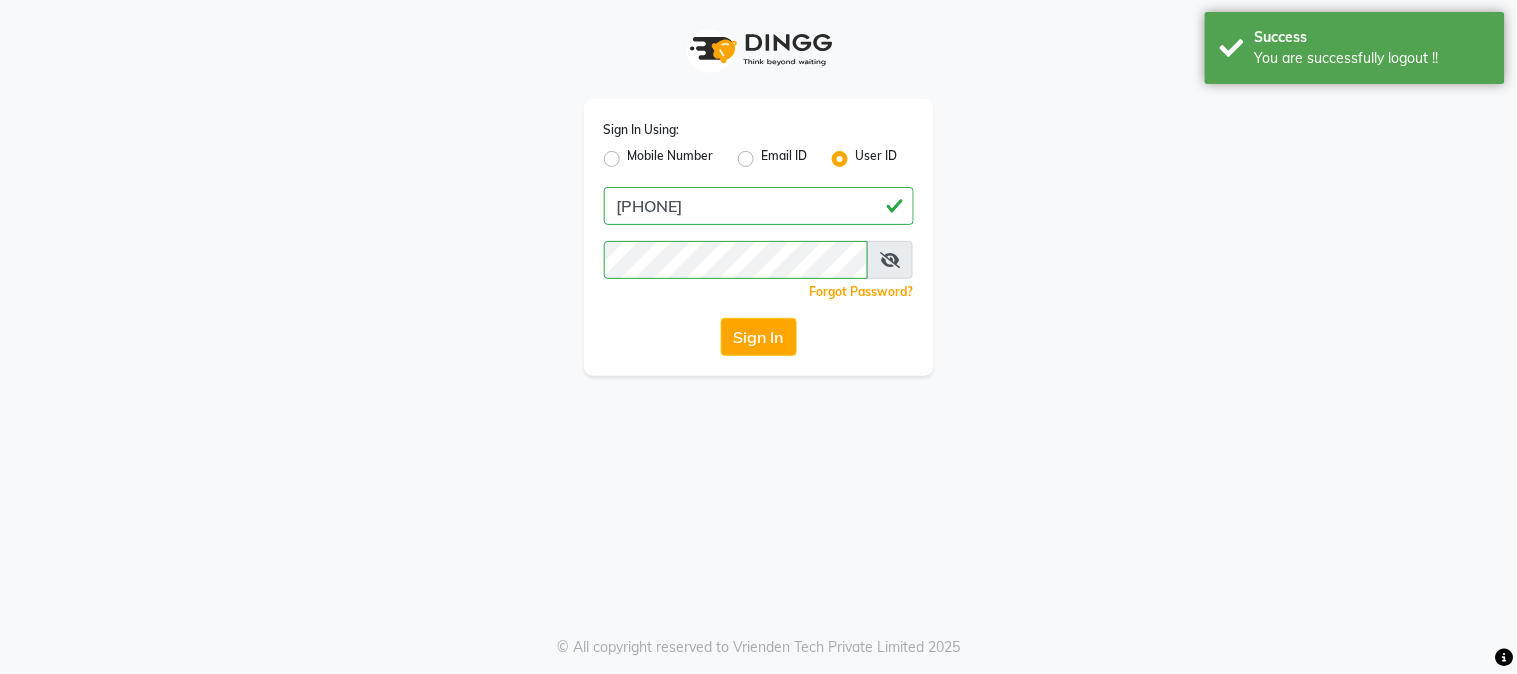 click on "Mobile Number" 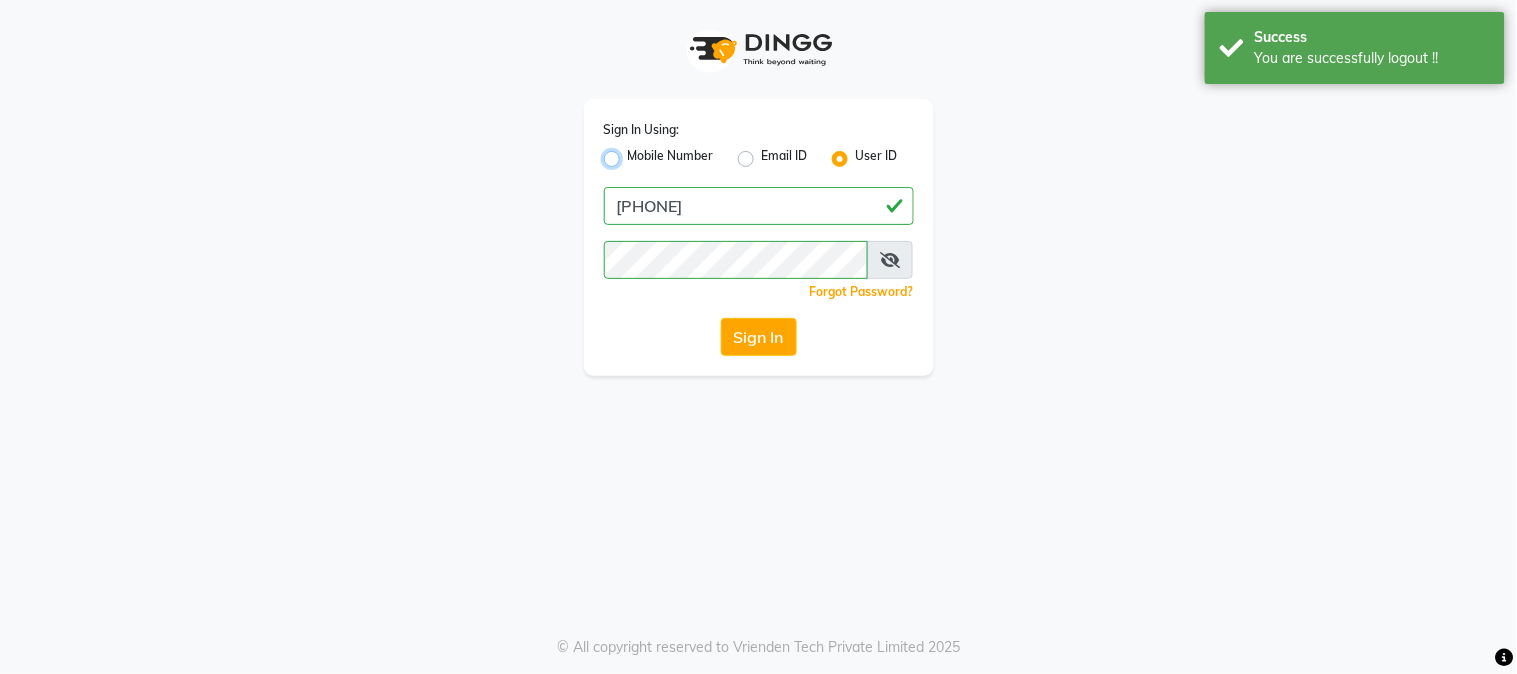 click on "Mobile Number" at bounding box center (634, 153) 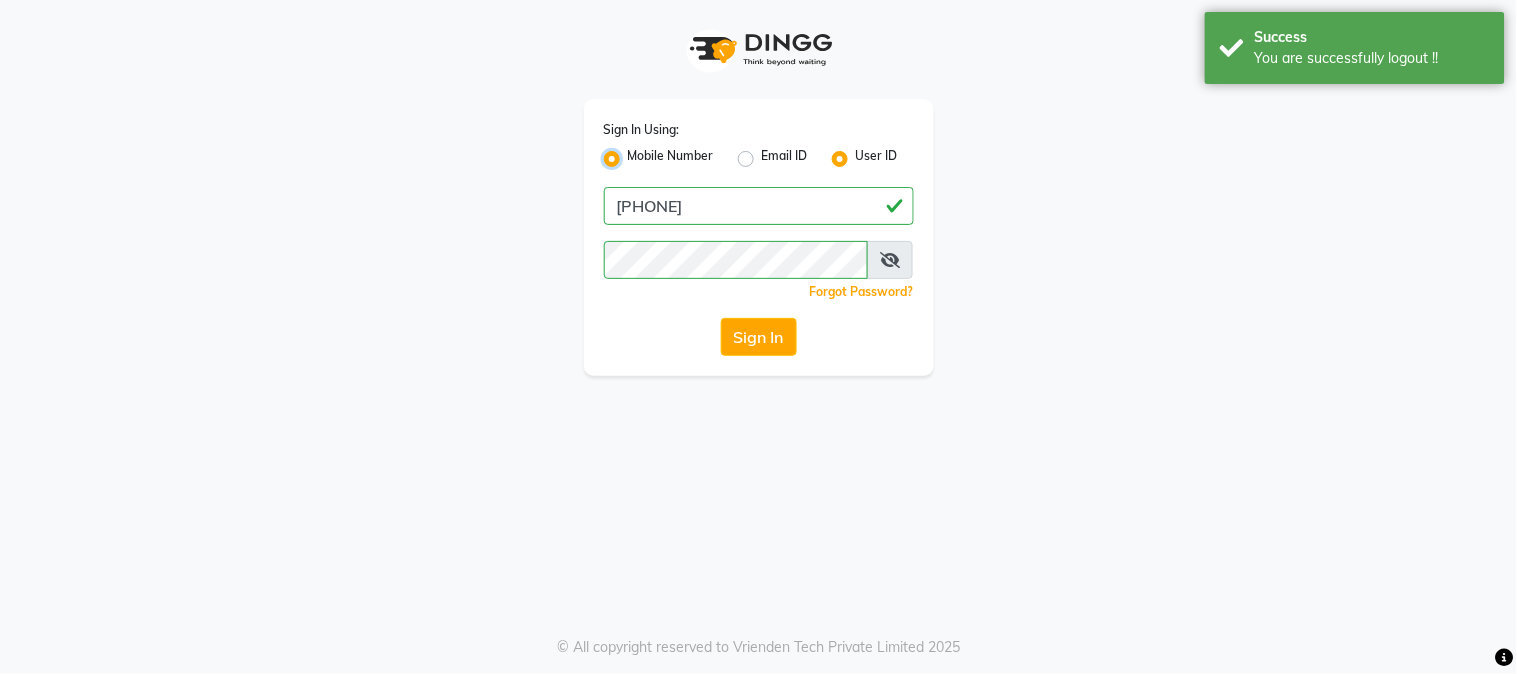 radio on "false" 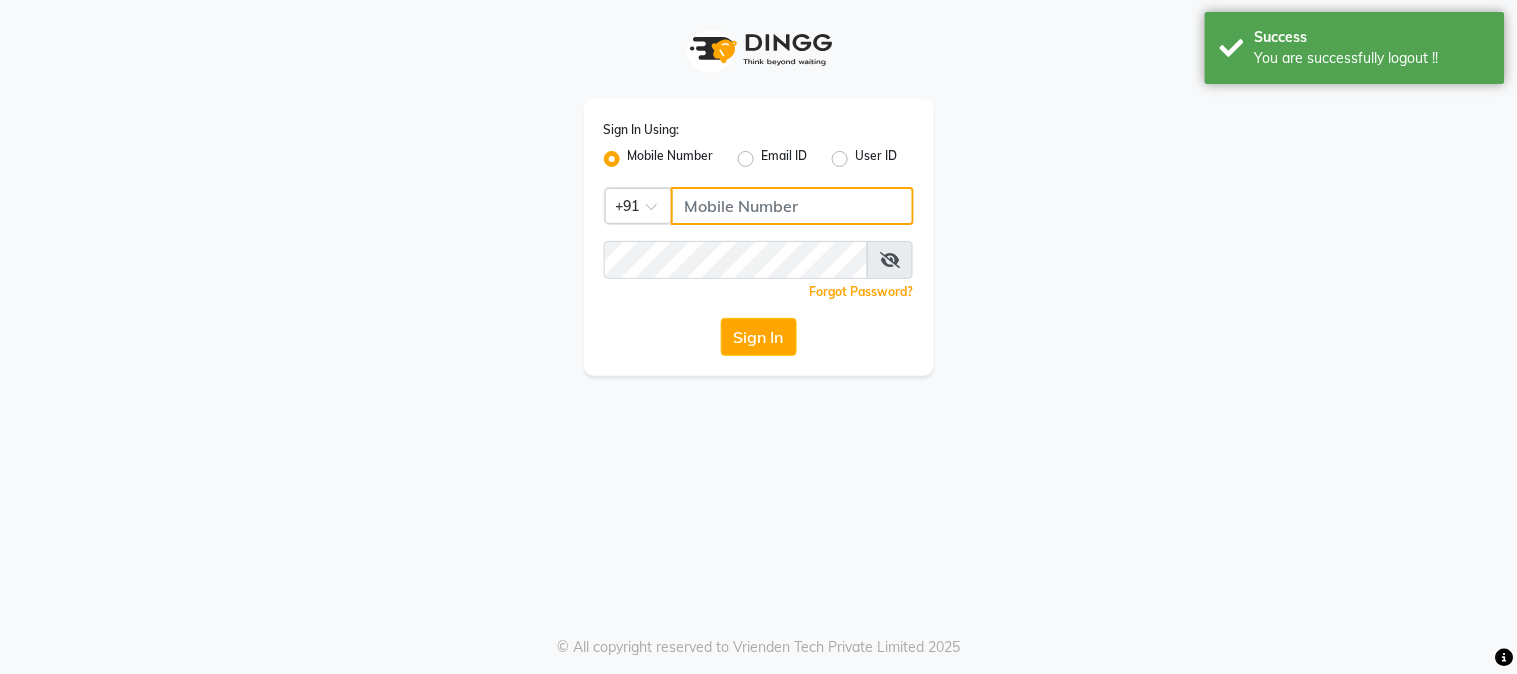 click 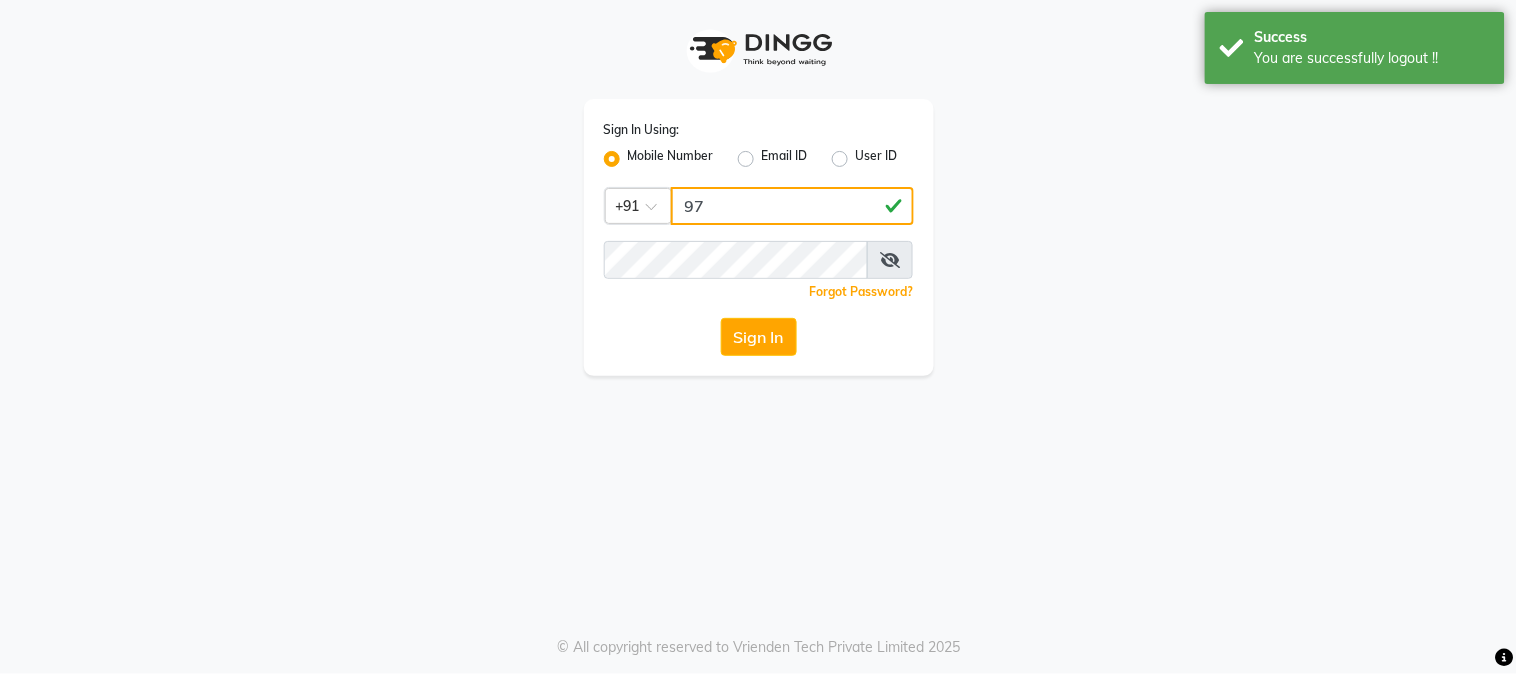 type on "9" 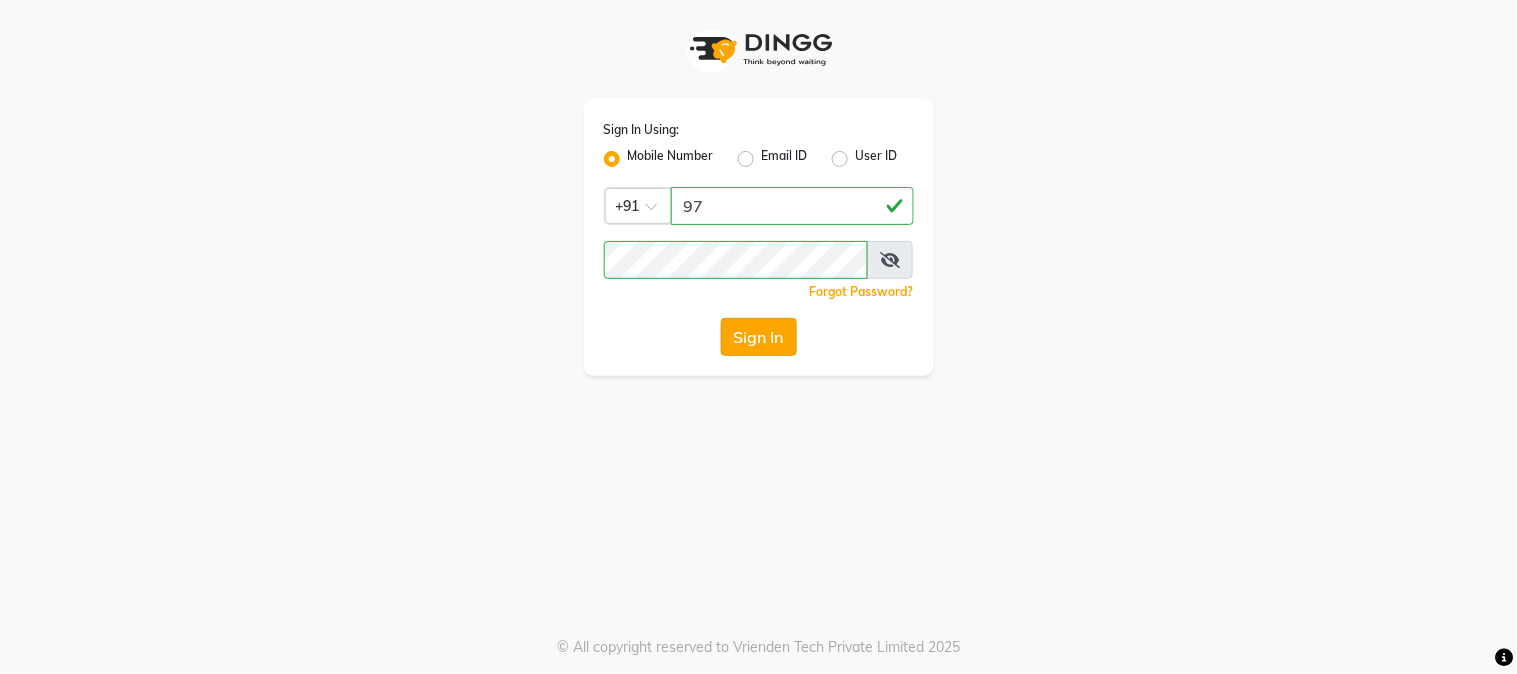 click on "Sign In" 